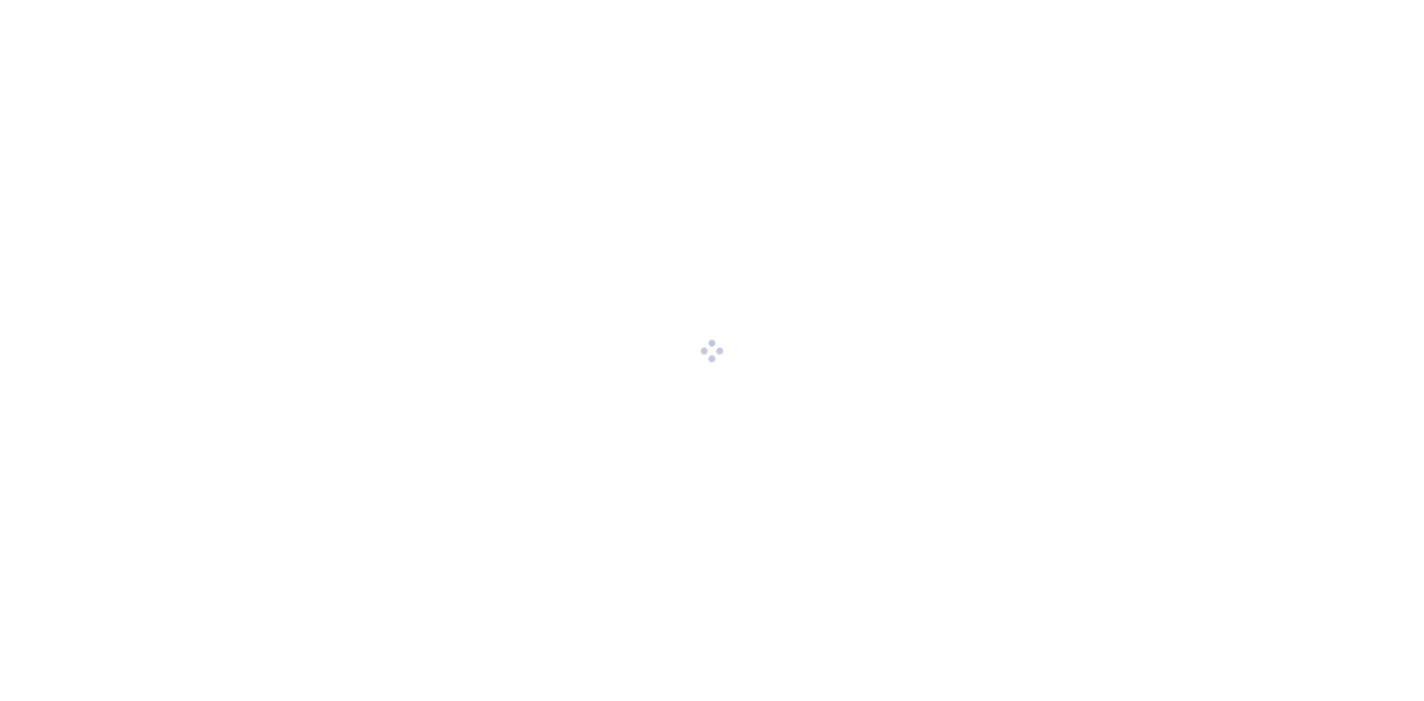 scroll, scrollTop: 0, scrollLeft: 0, axis: both 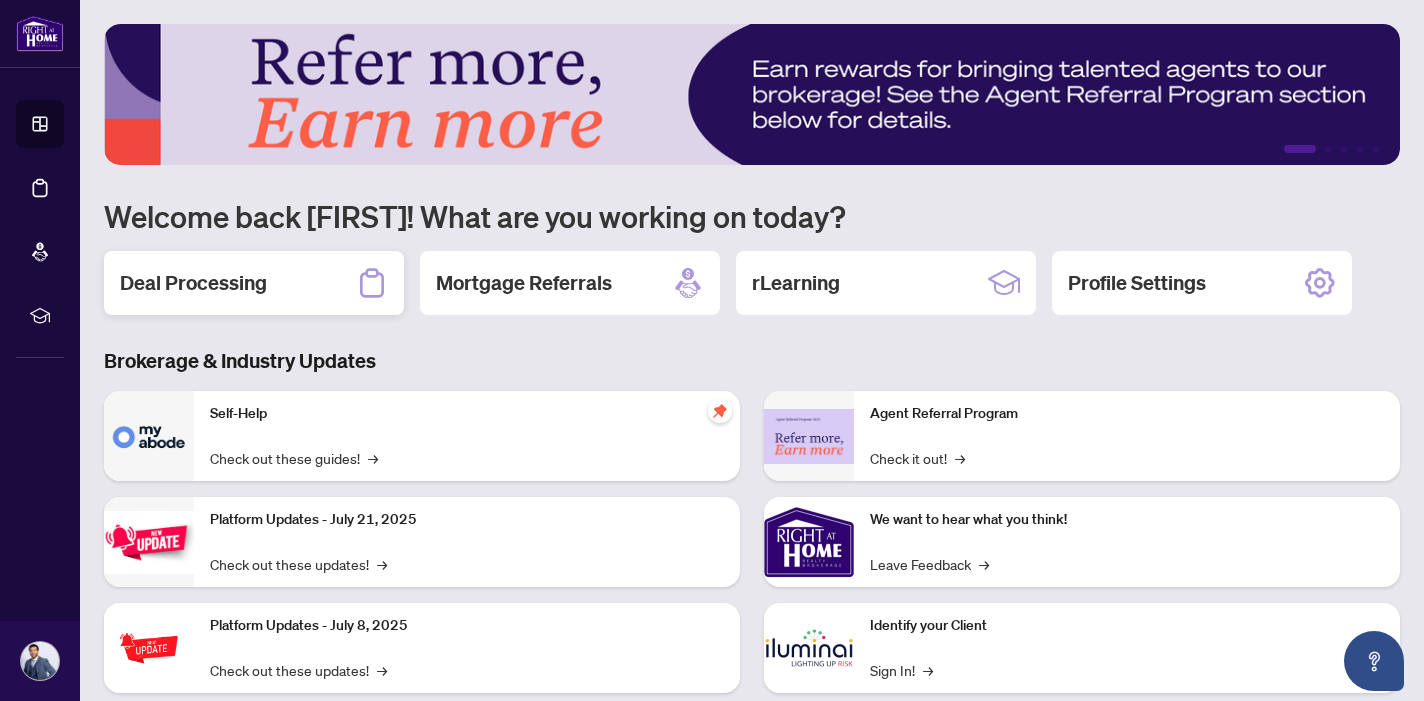 click on "Deal Processing" at bounding box center [254, 283] 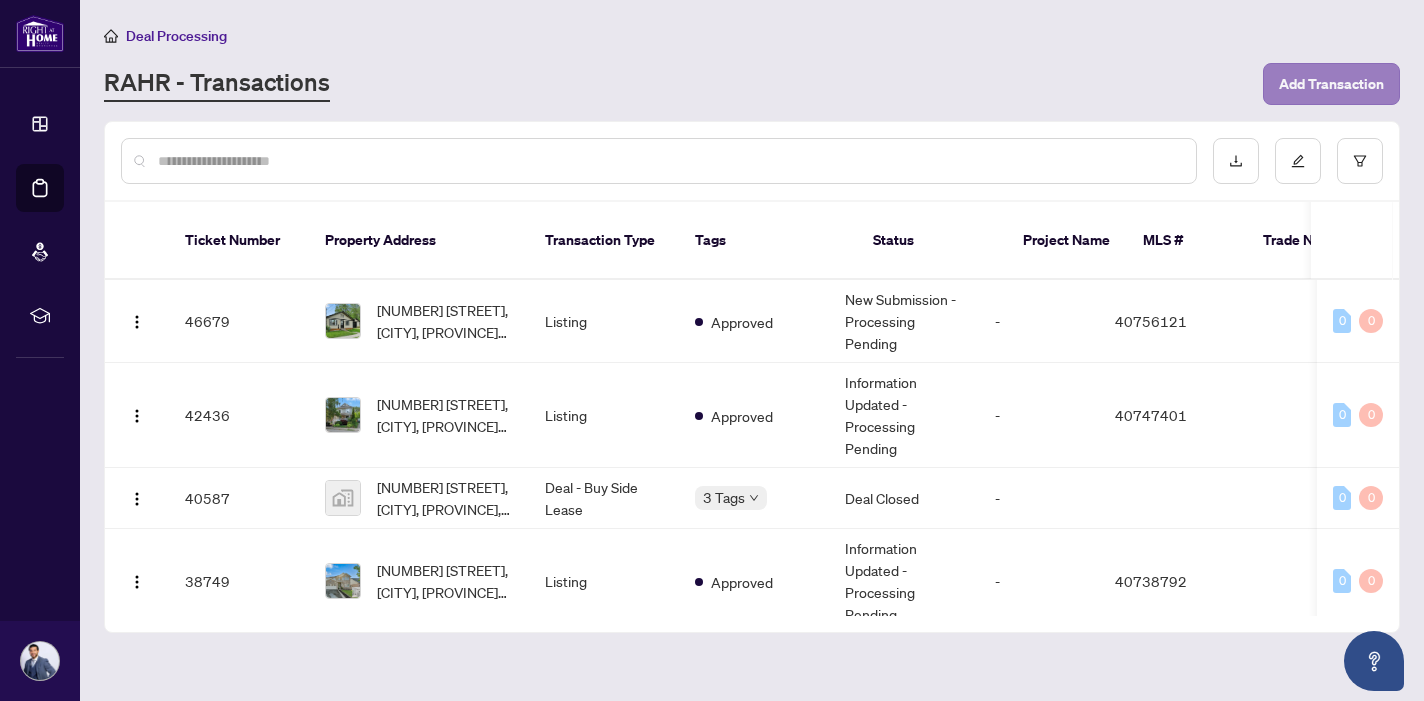 click on "Add Transaction" at bounding box center (1331, 84) 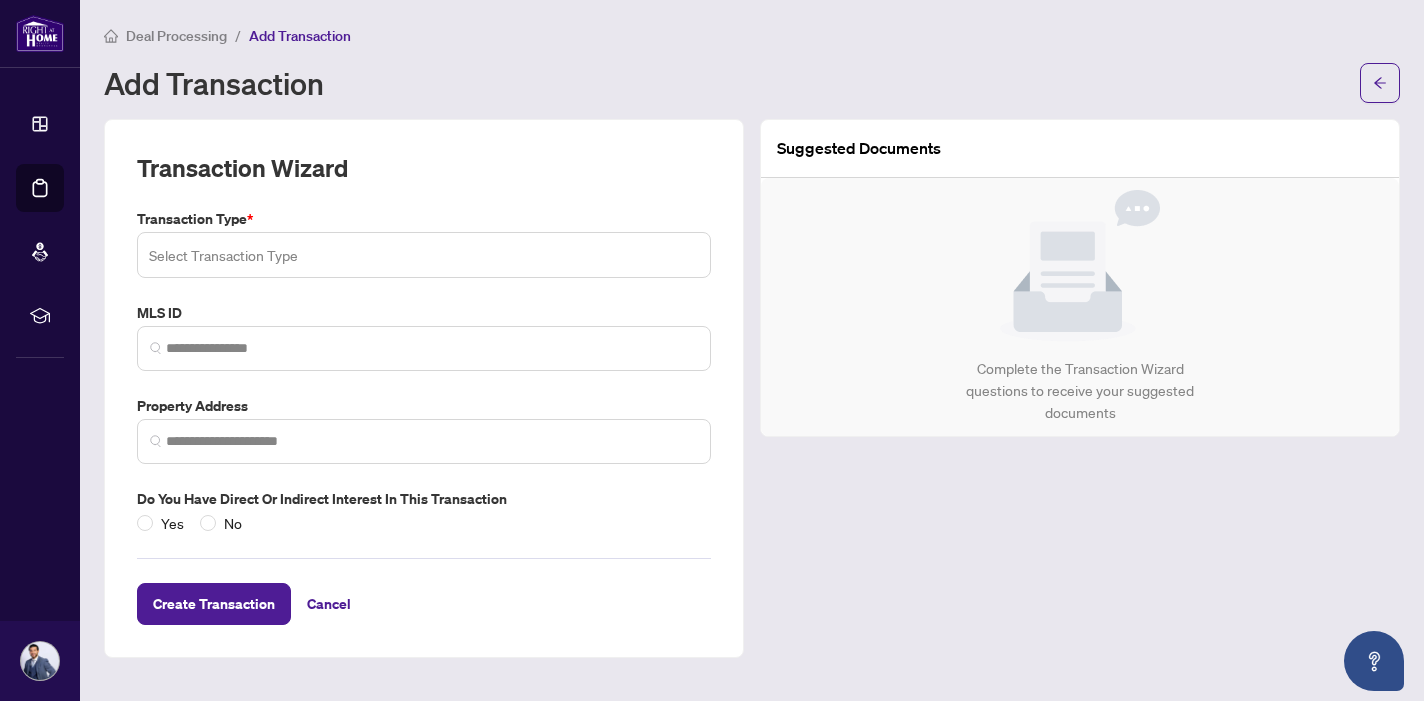 click at bounding box center (424, 255) 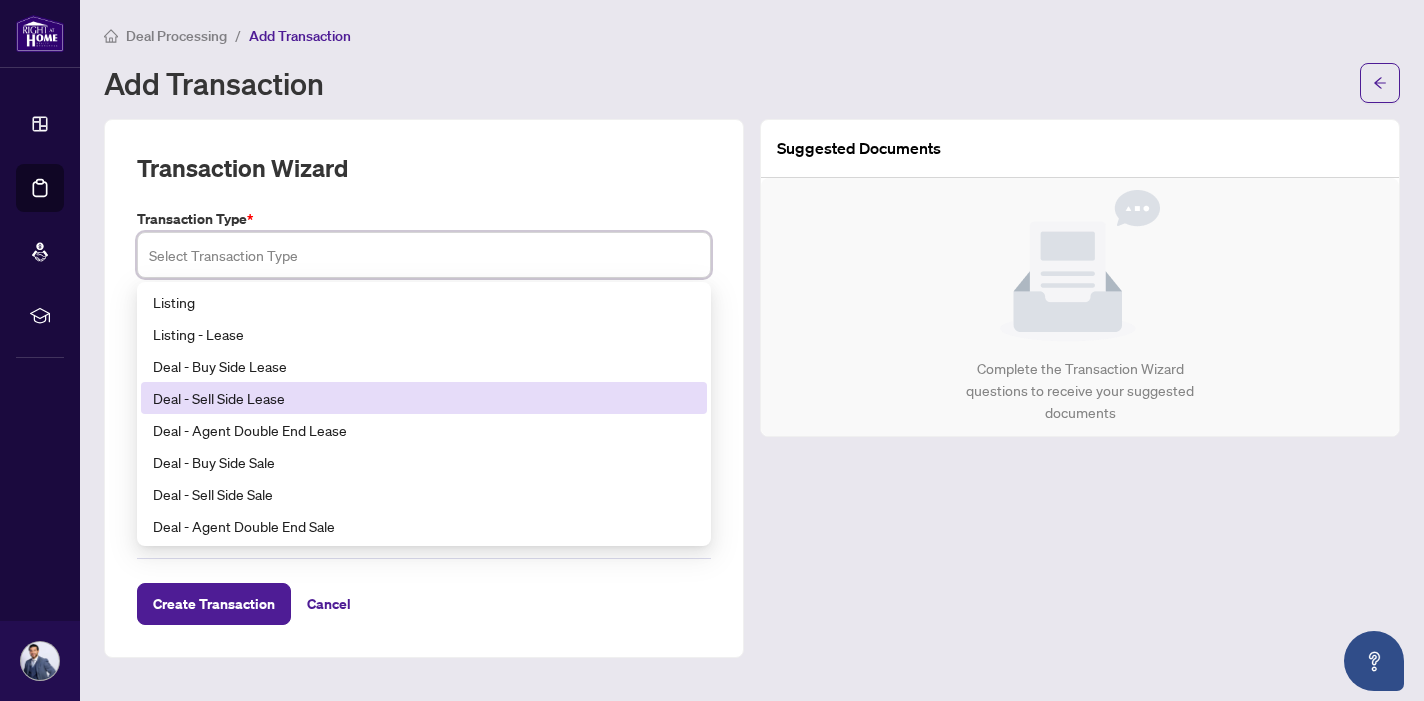 click on "Deal - Sell Side Lease" at bounding box center [424, 398] 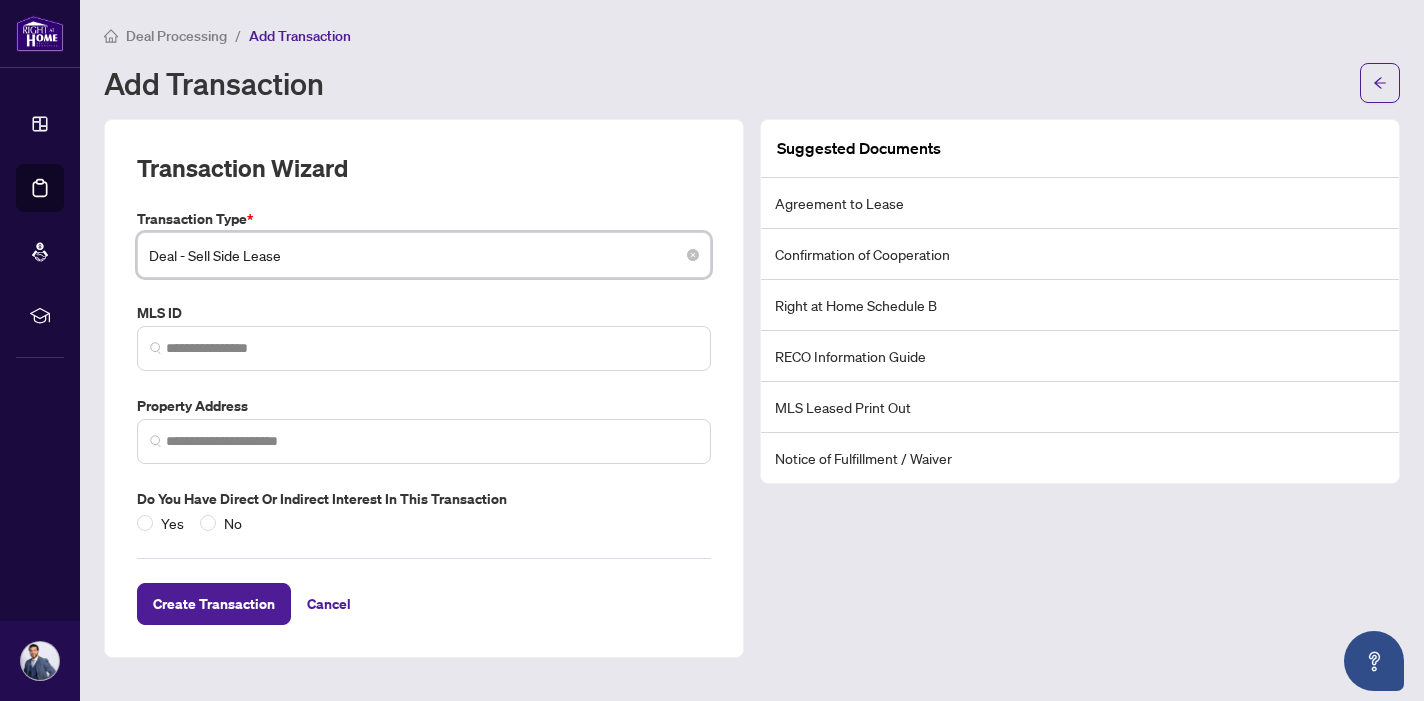 click on "Deal - Sell Side Lease" at bounding box center [424, 255] 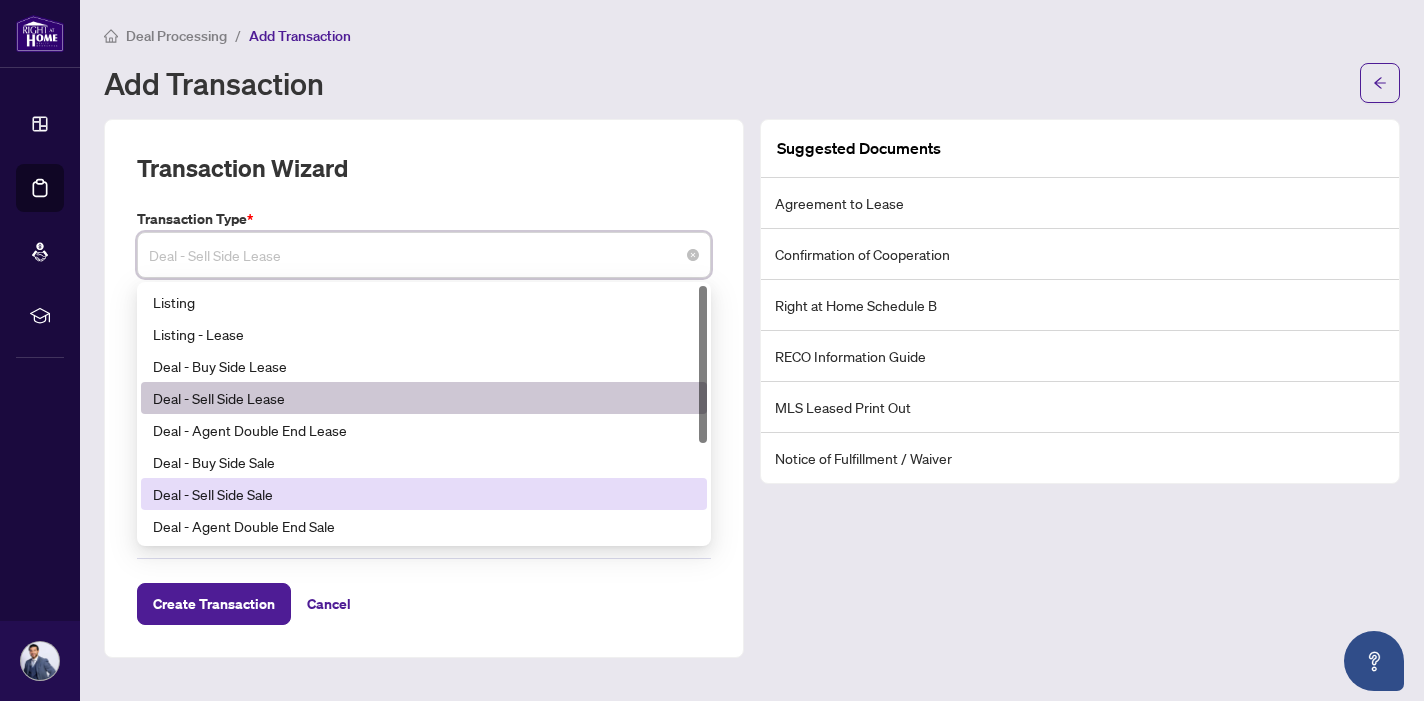 click on "Deal - Sell Side Sale" at bounding box center [424, 494] 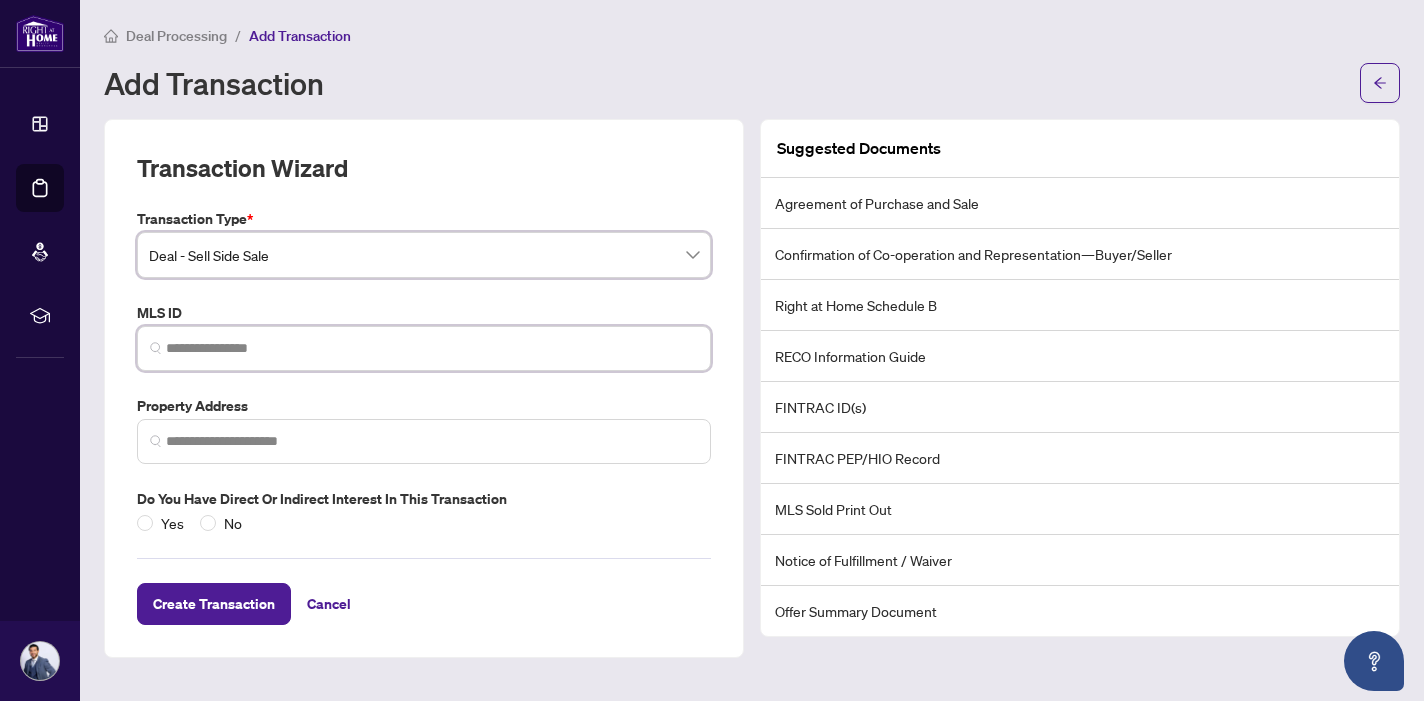 click at bounding box center [432, 348] 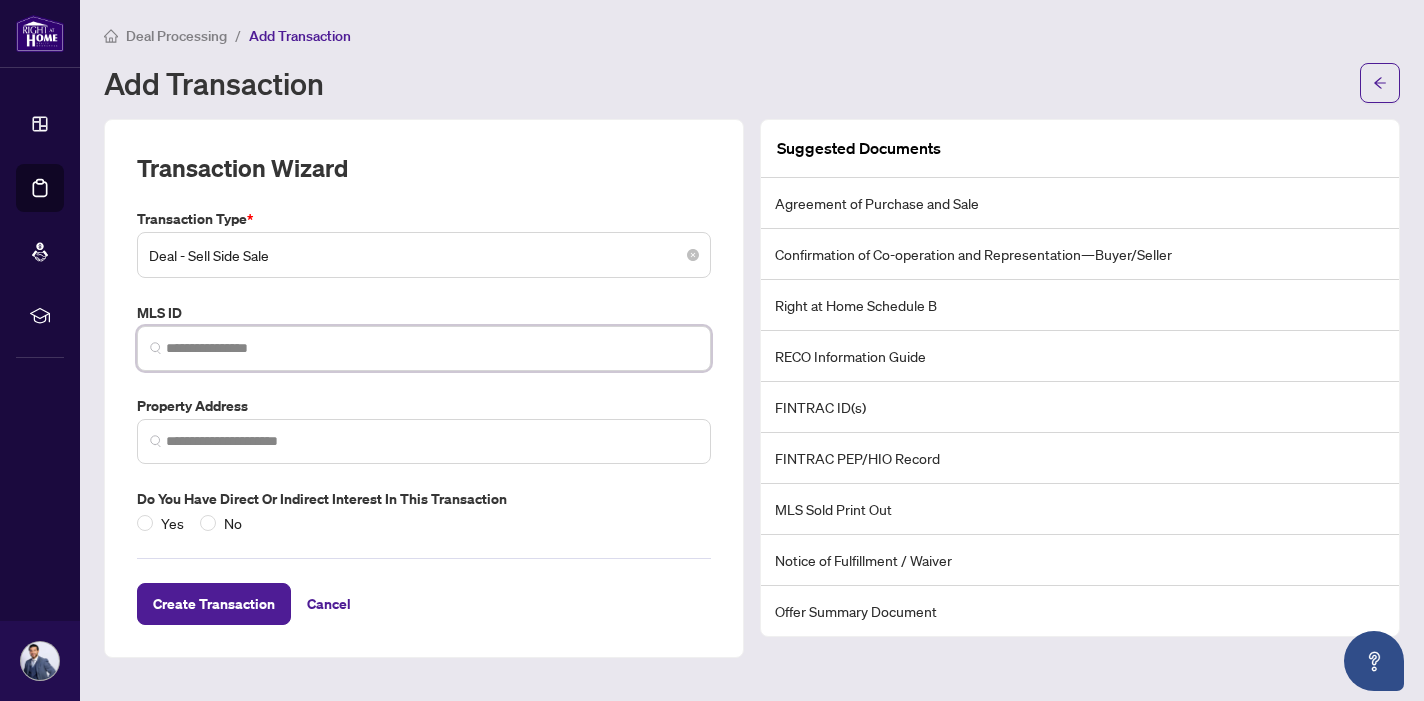 paste on "********" 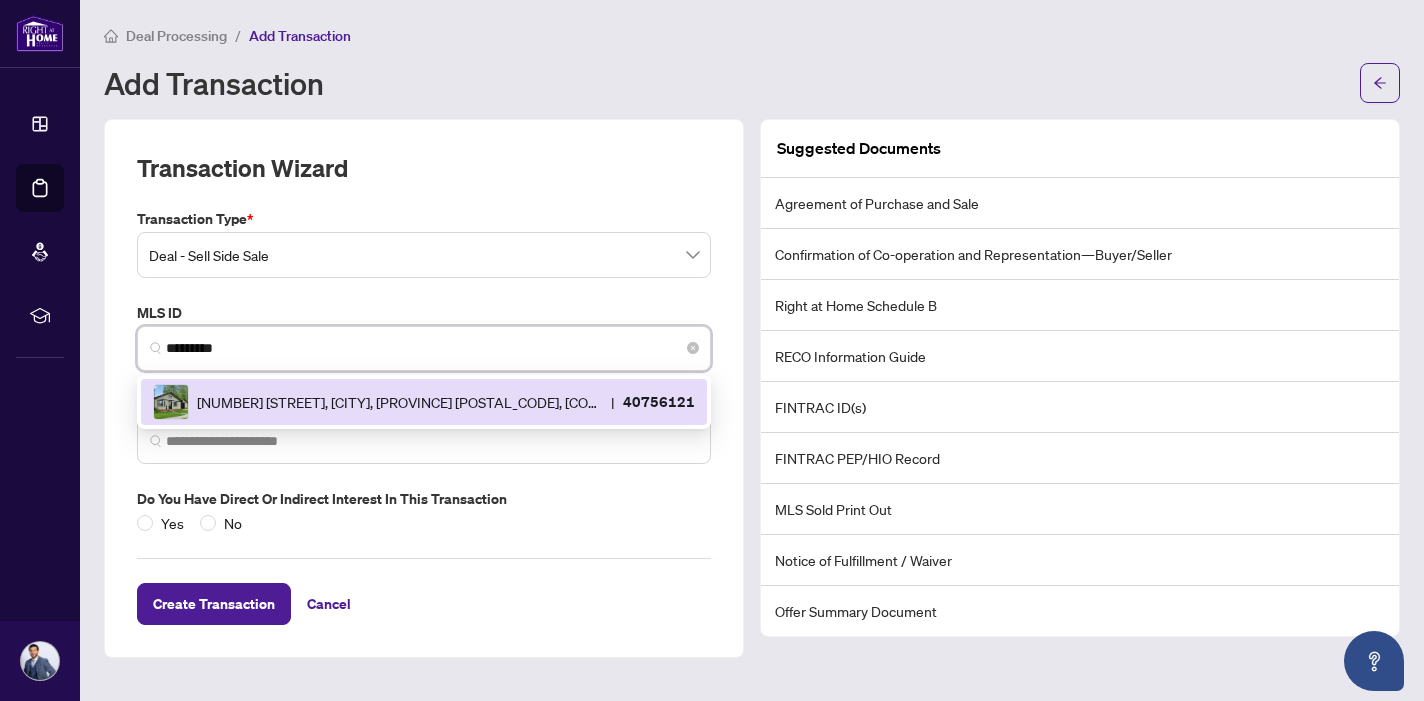 click on "[NUMBER] [STREET], [CITY], [PROVINCE] [POSTAL_CODE], [COUNTRY]" at bounding box center [400, 402] 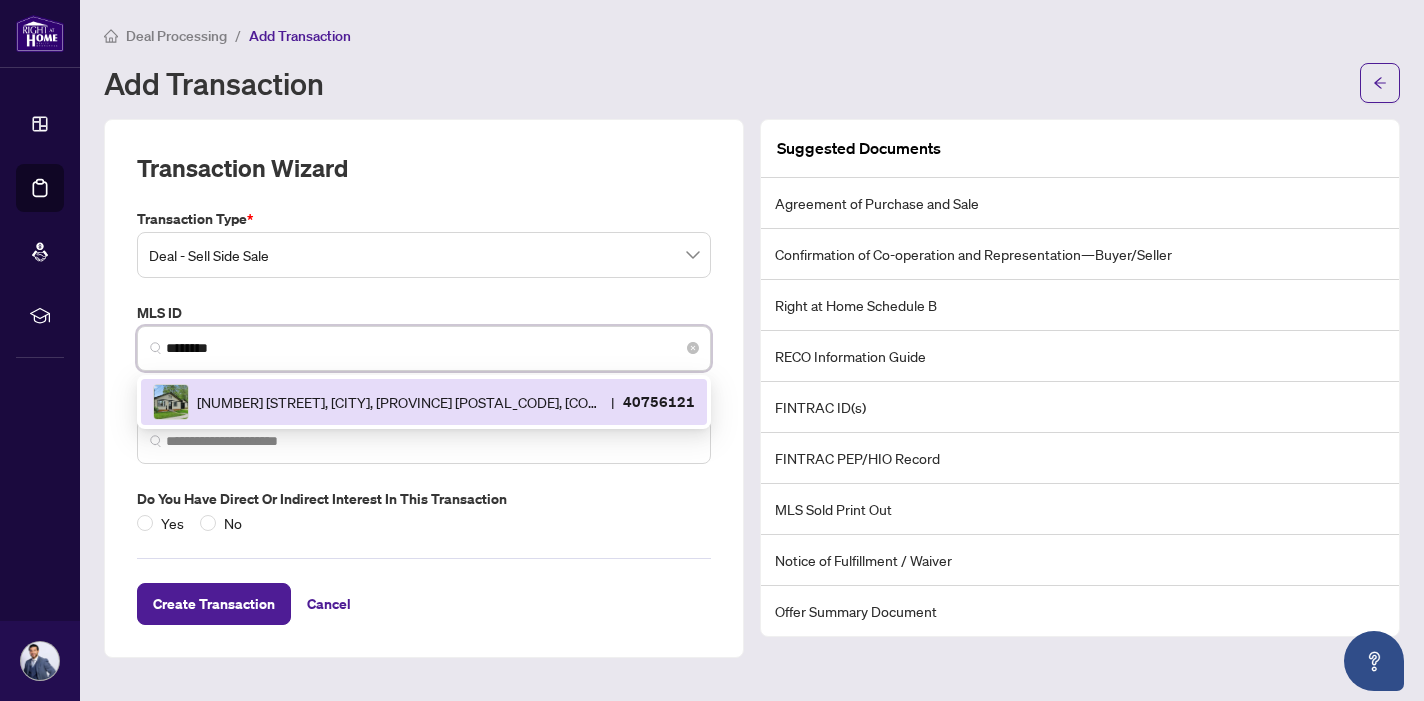 type on "**********" 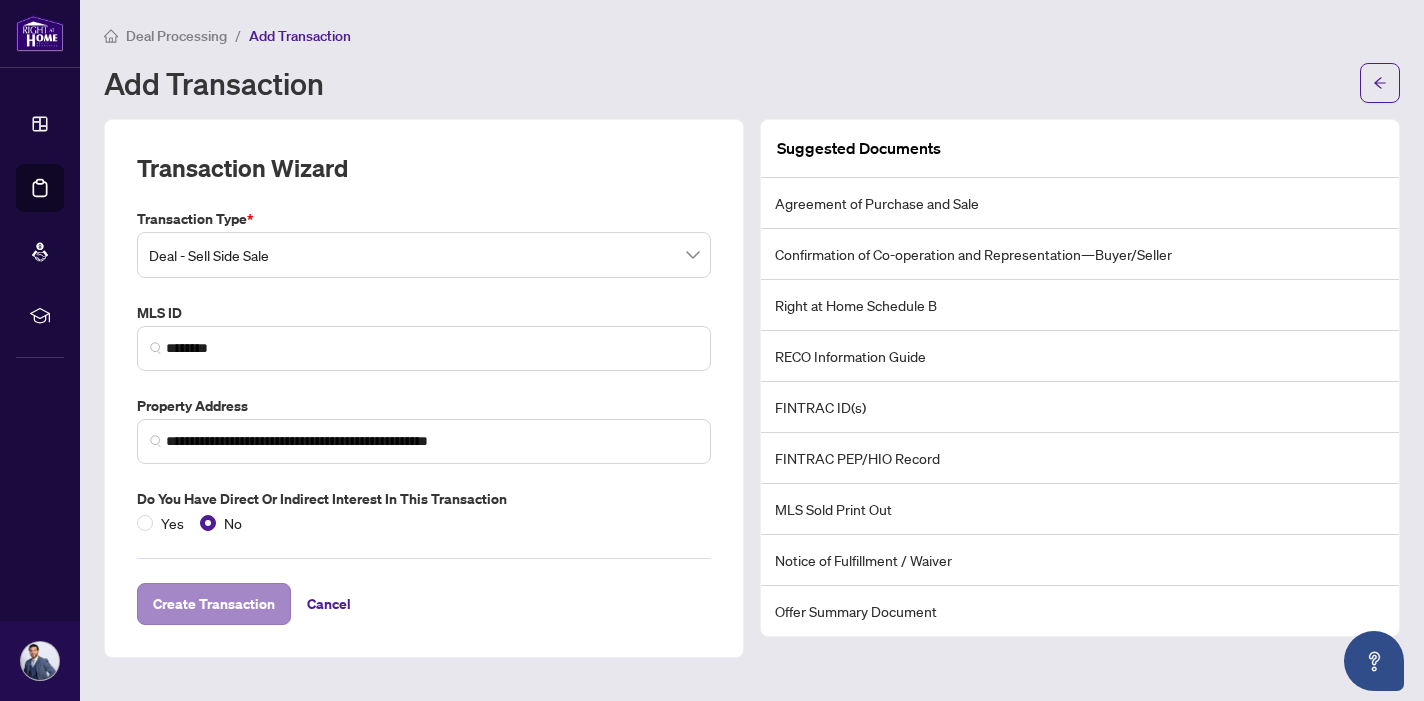 click on "Create Transaction" at bounding box center [214, 604] 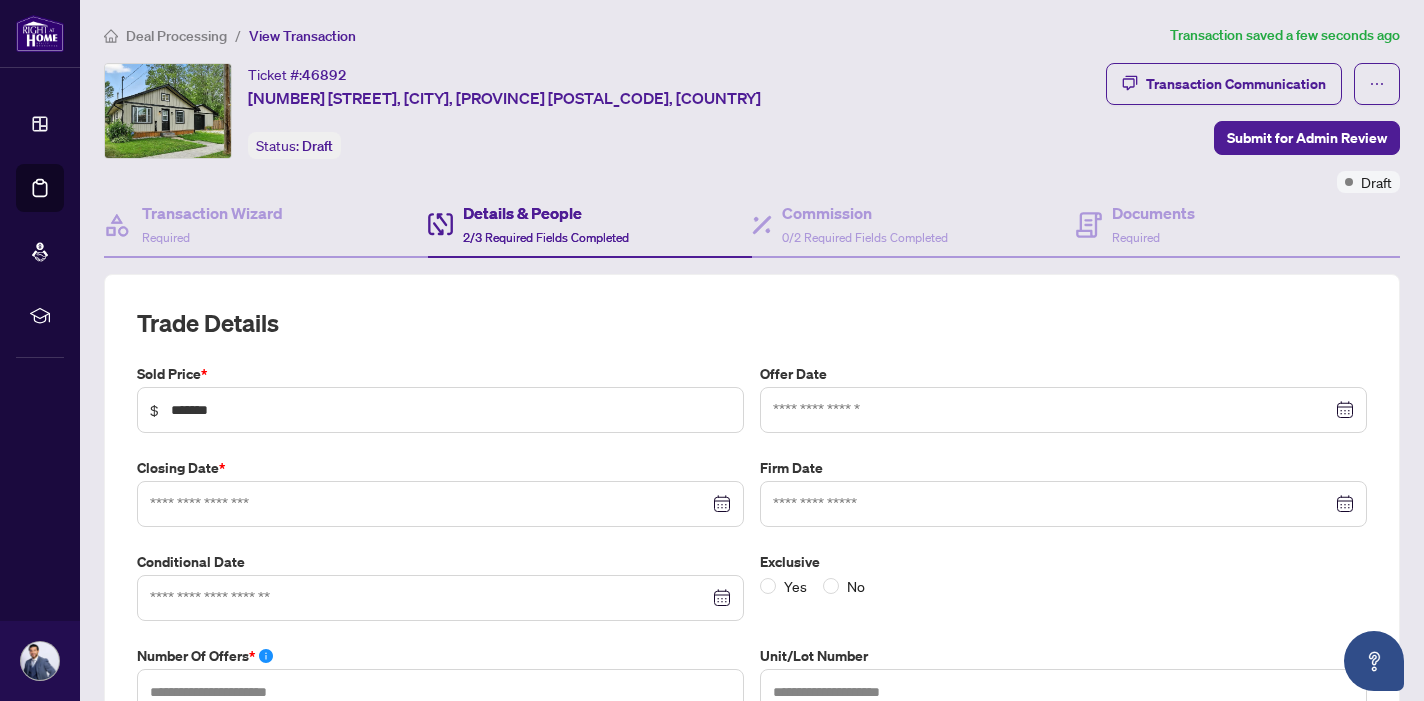 type on "**********" 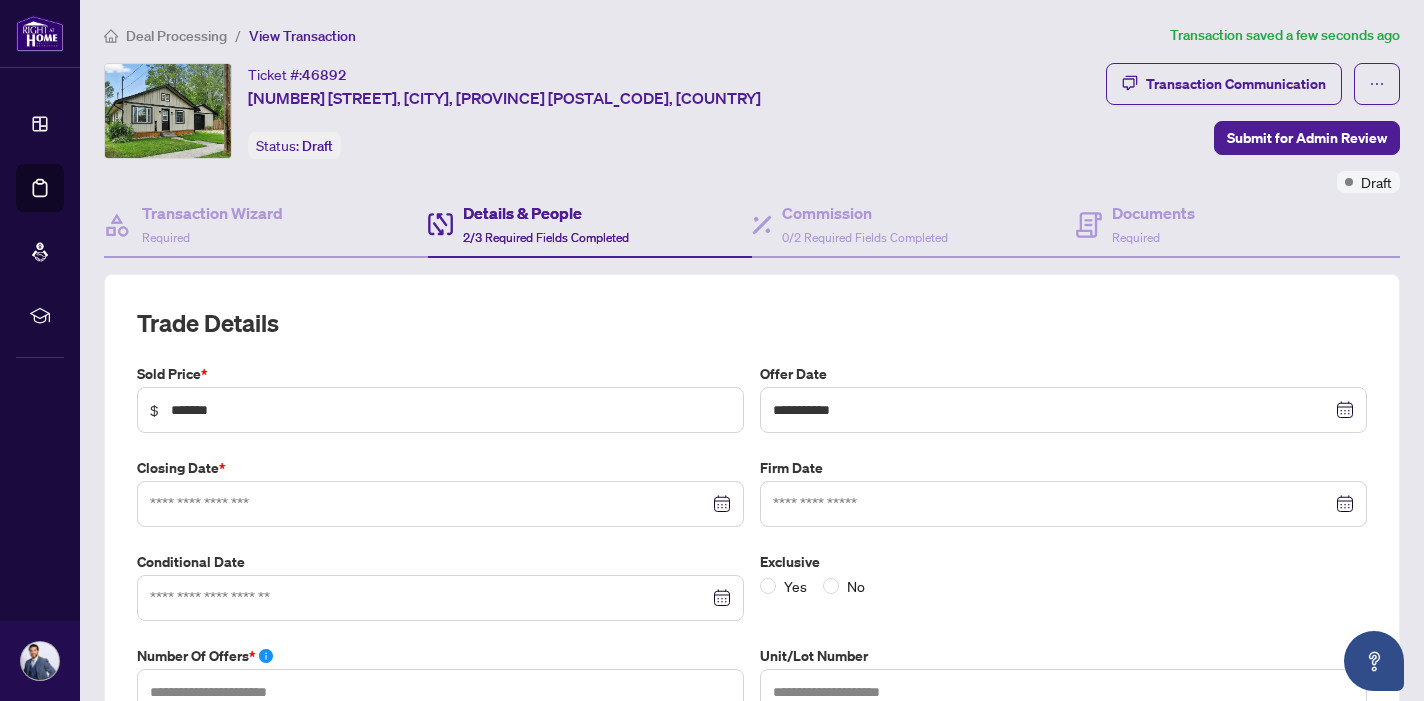 type on "**********" 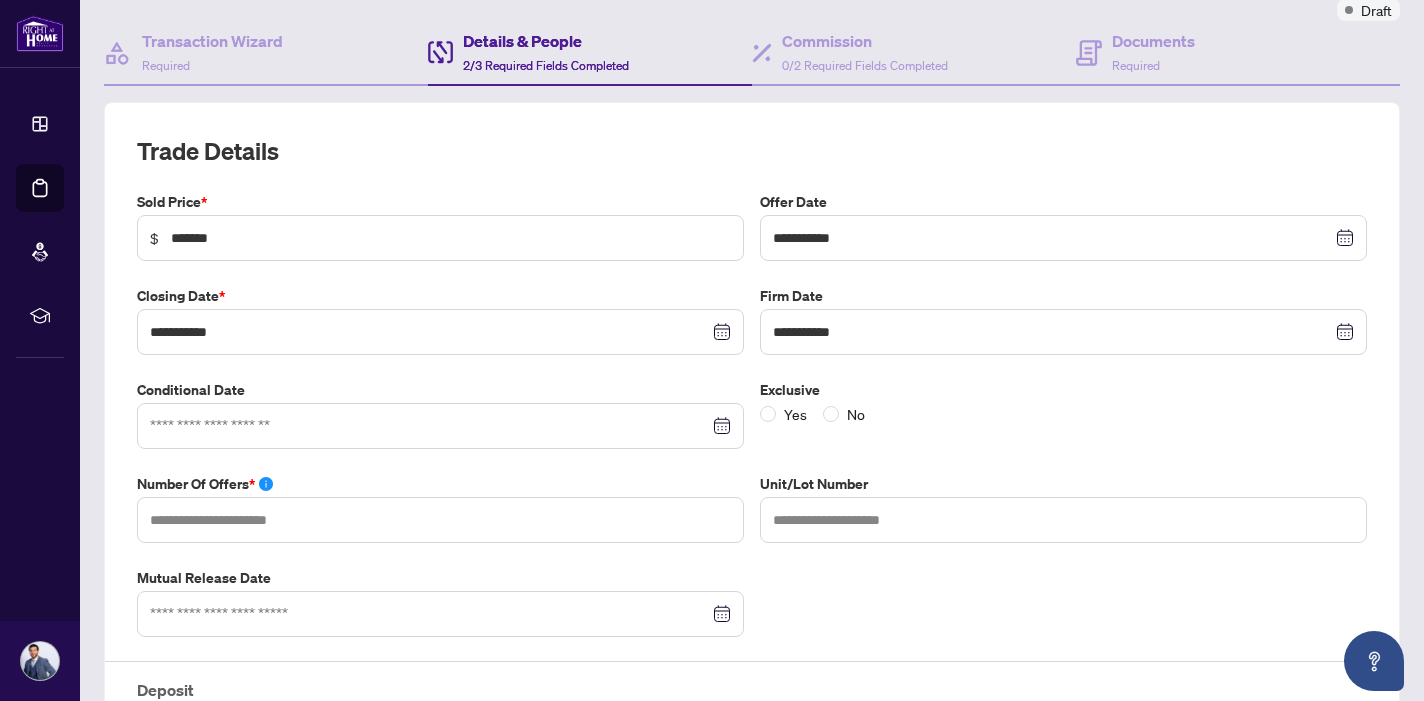 scroll, scrollTop: 175, scrollLeft: 0, axis: vertical 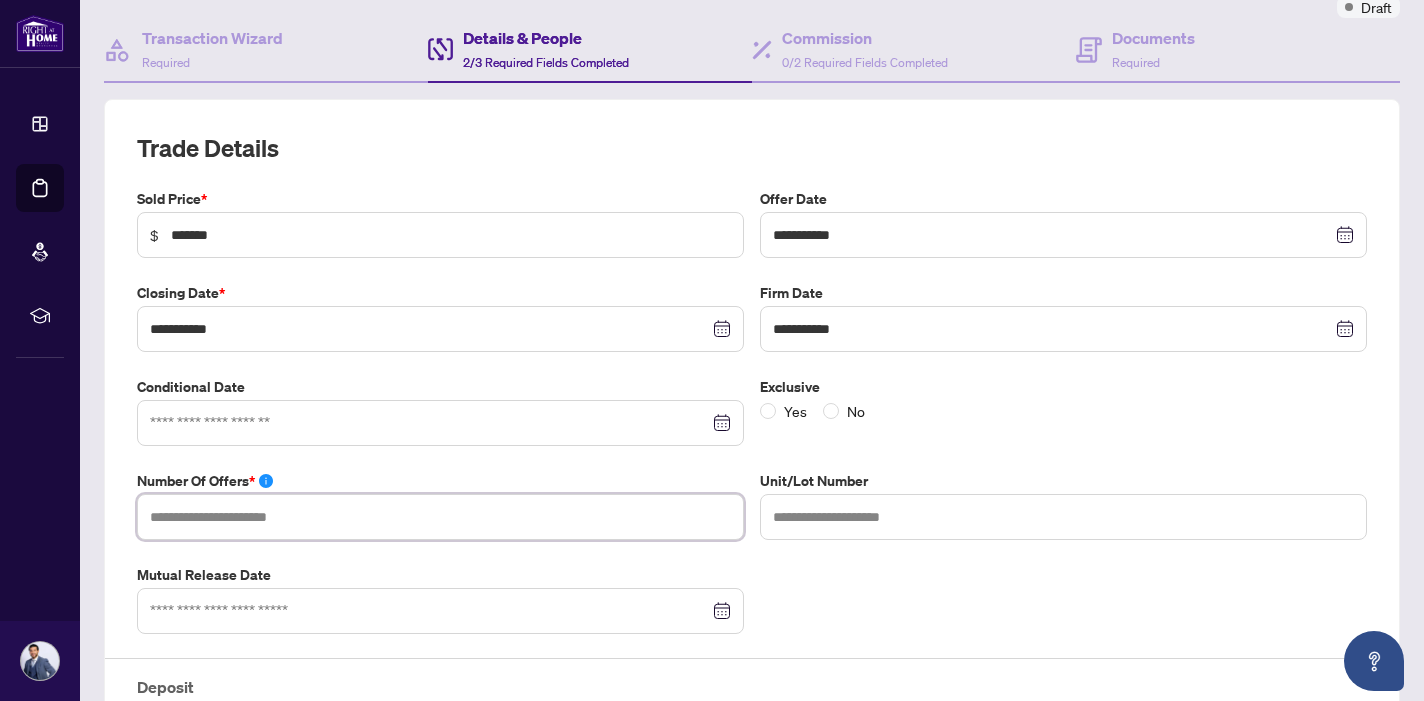 click at bounding box center (440, 517) 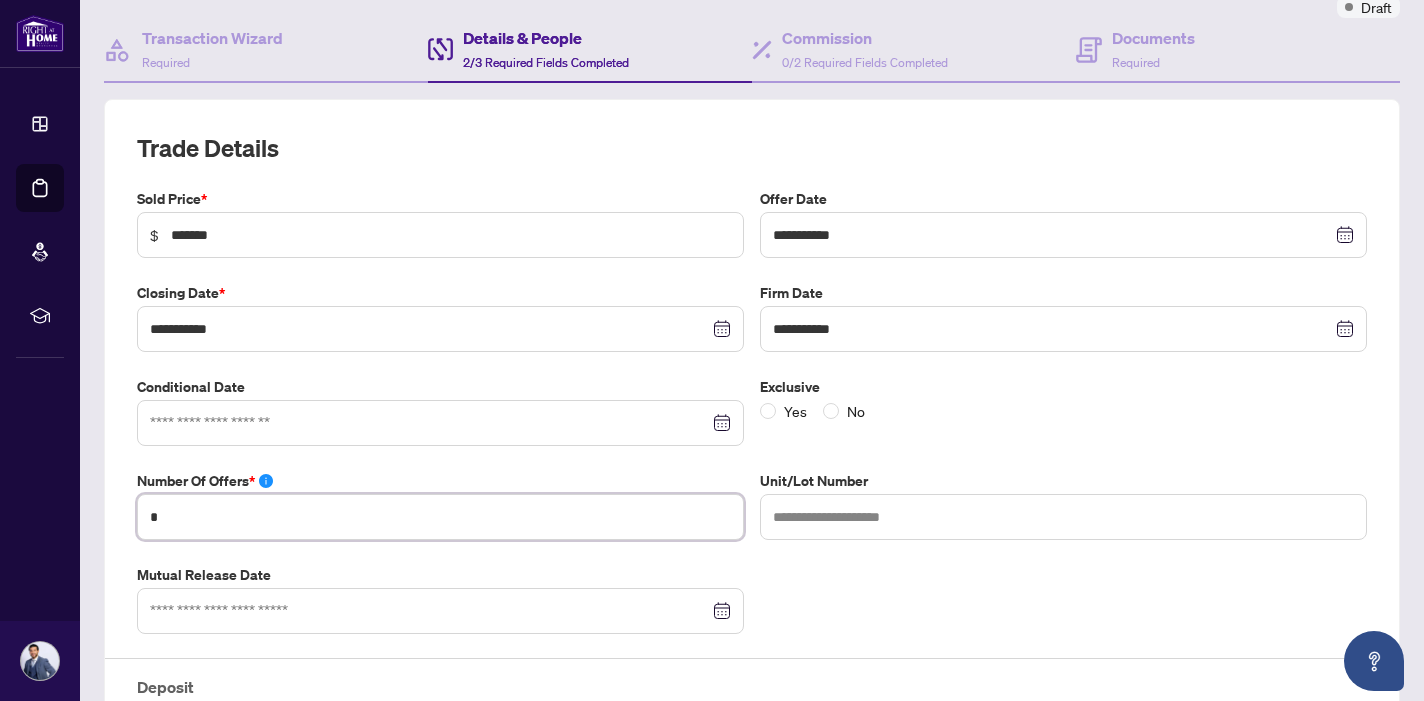 scroll, scrollTop: 271, scrollLeft: 0, axis: vertical 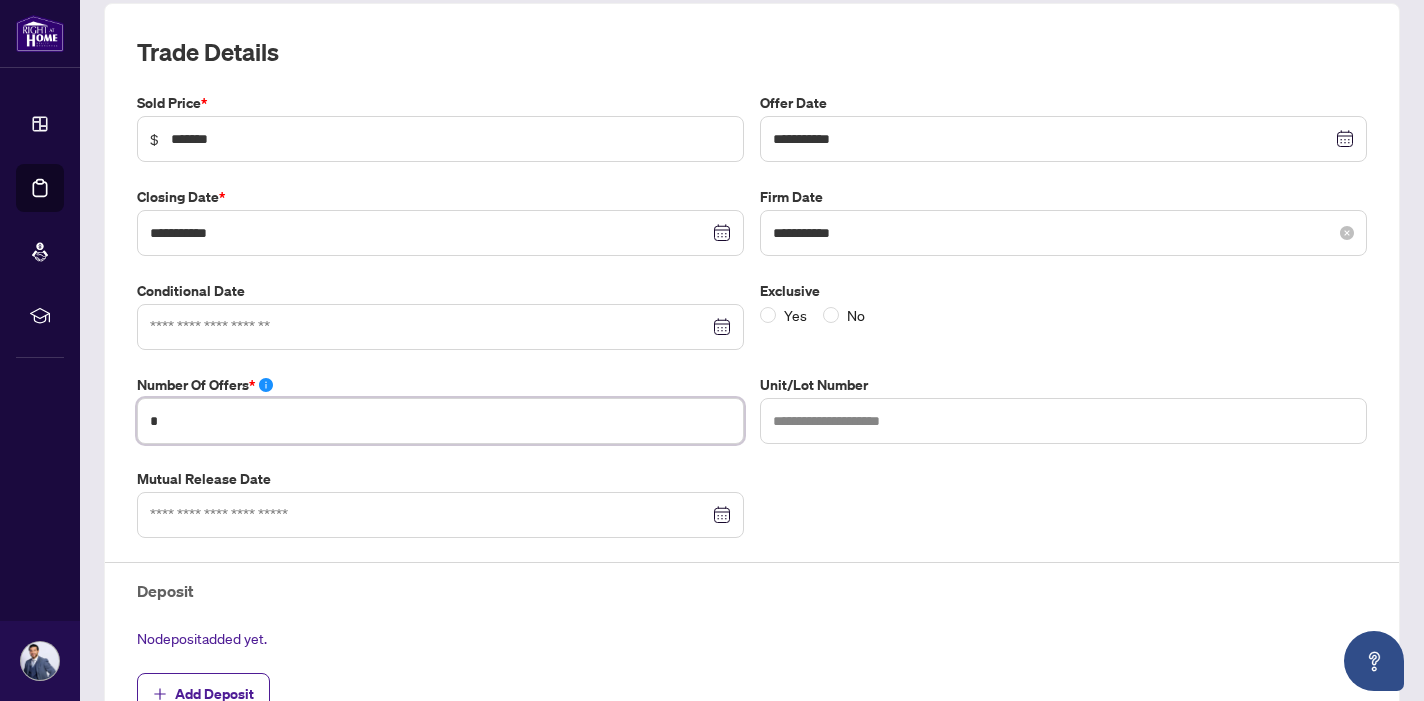 type on "*" 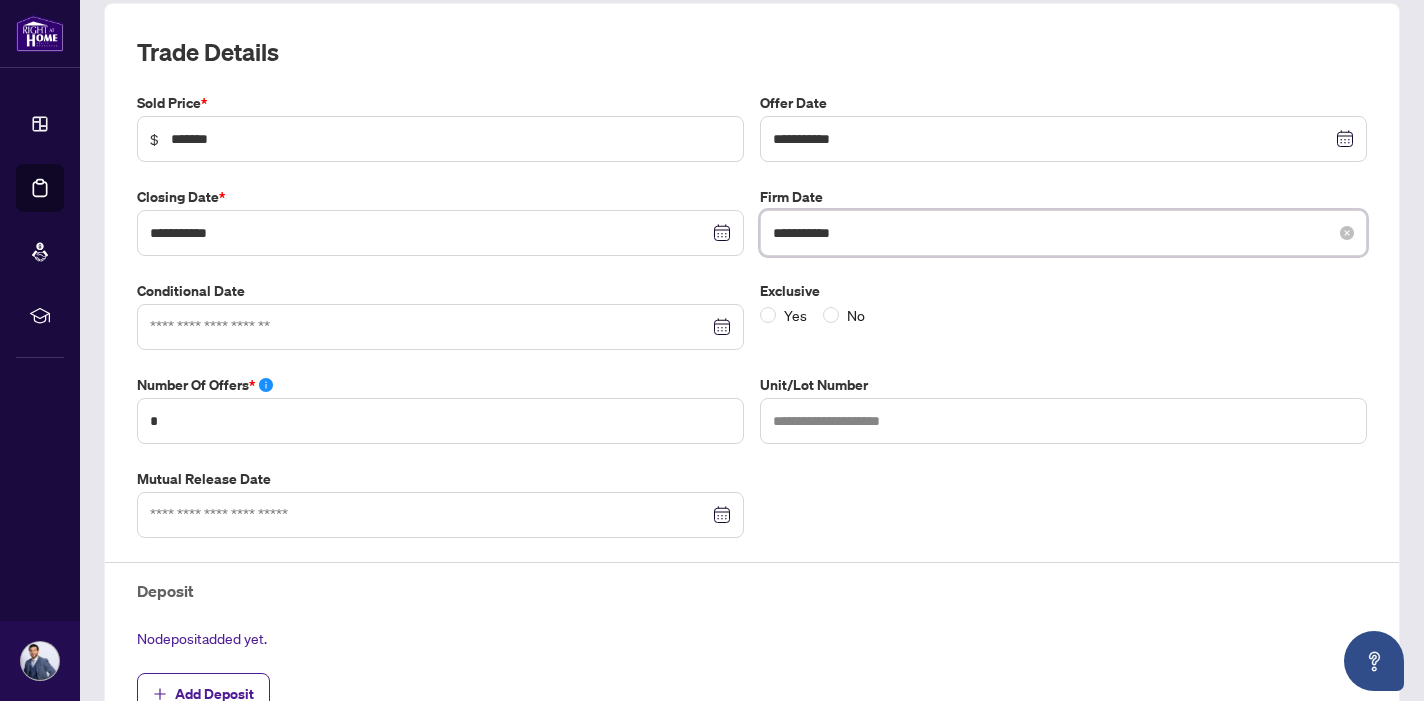 click on "**********" at bounding box center [1052, 233] 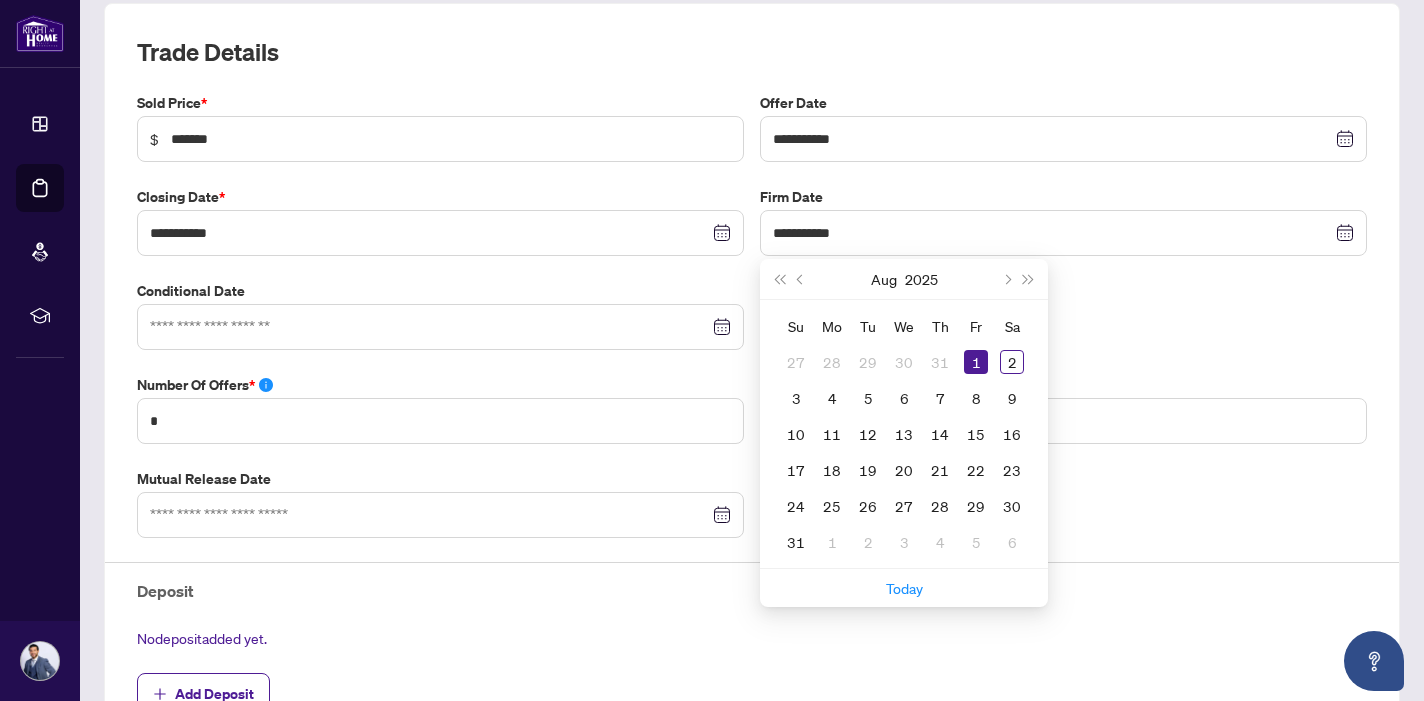 click on "**********" at bounding box center [752, 416] 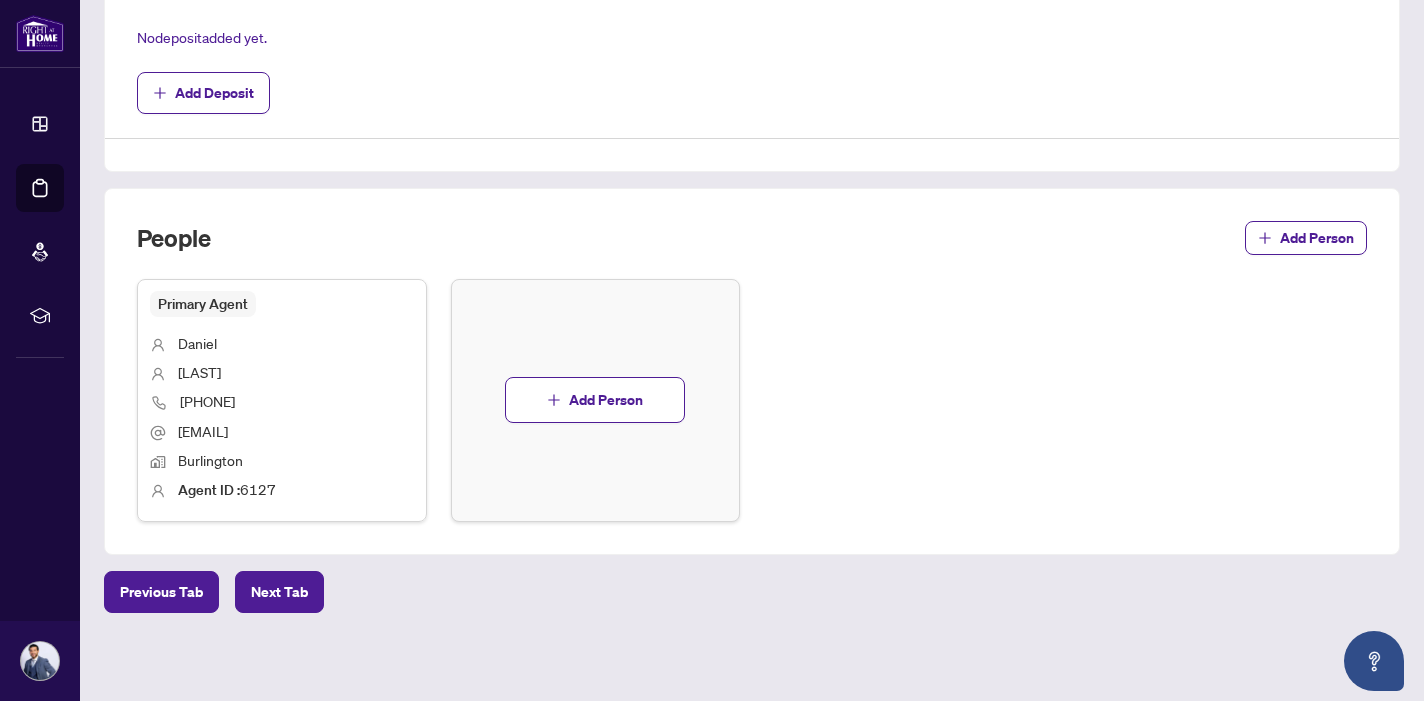 scroll, scrollTop: 870, scrollLeft: 0, axis: vertical 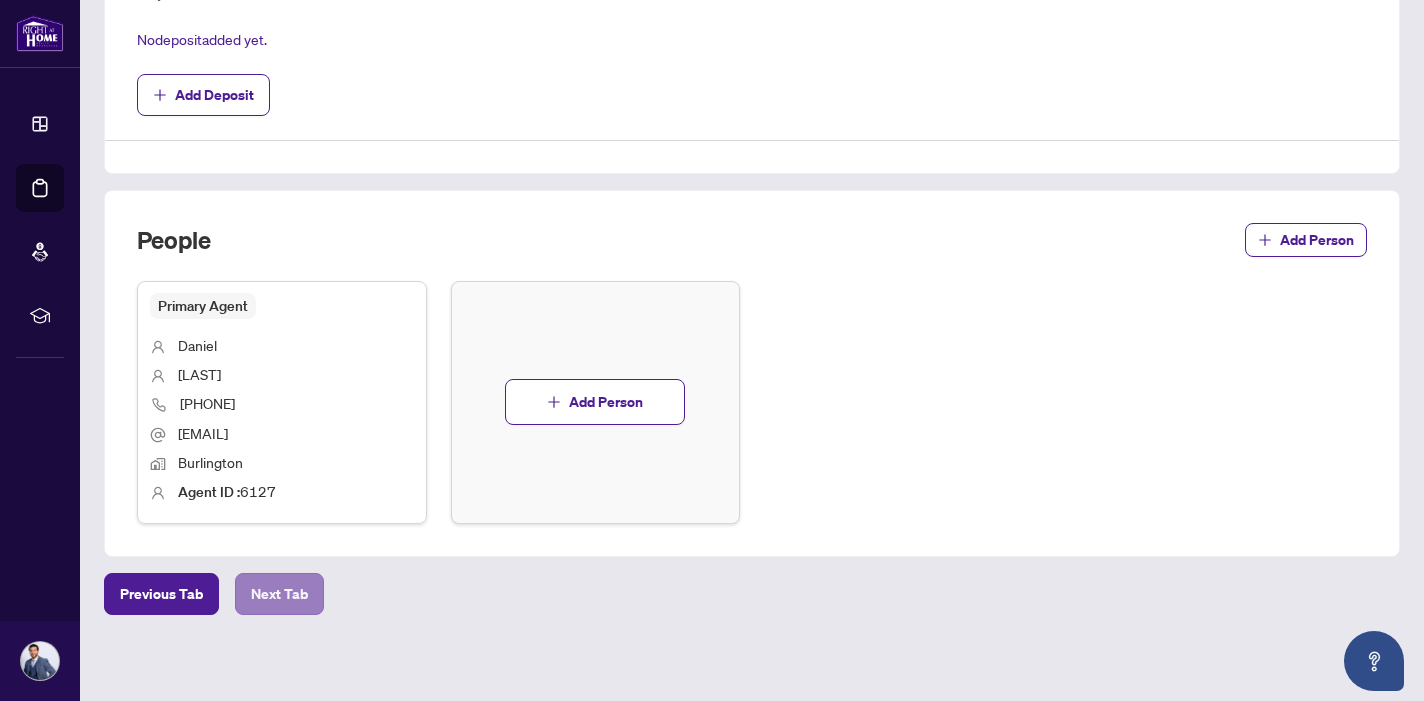 click on "Next Tab" at bounding box center (279, 594) 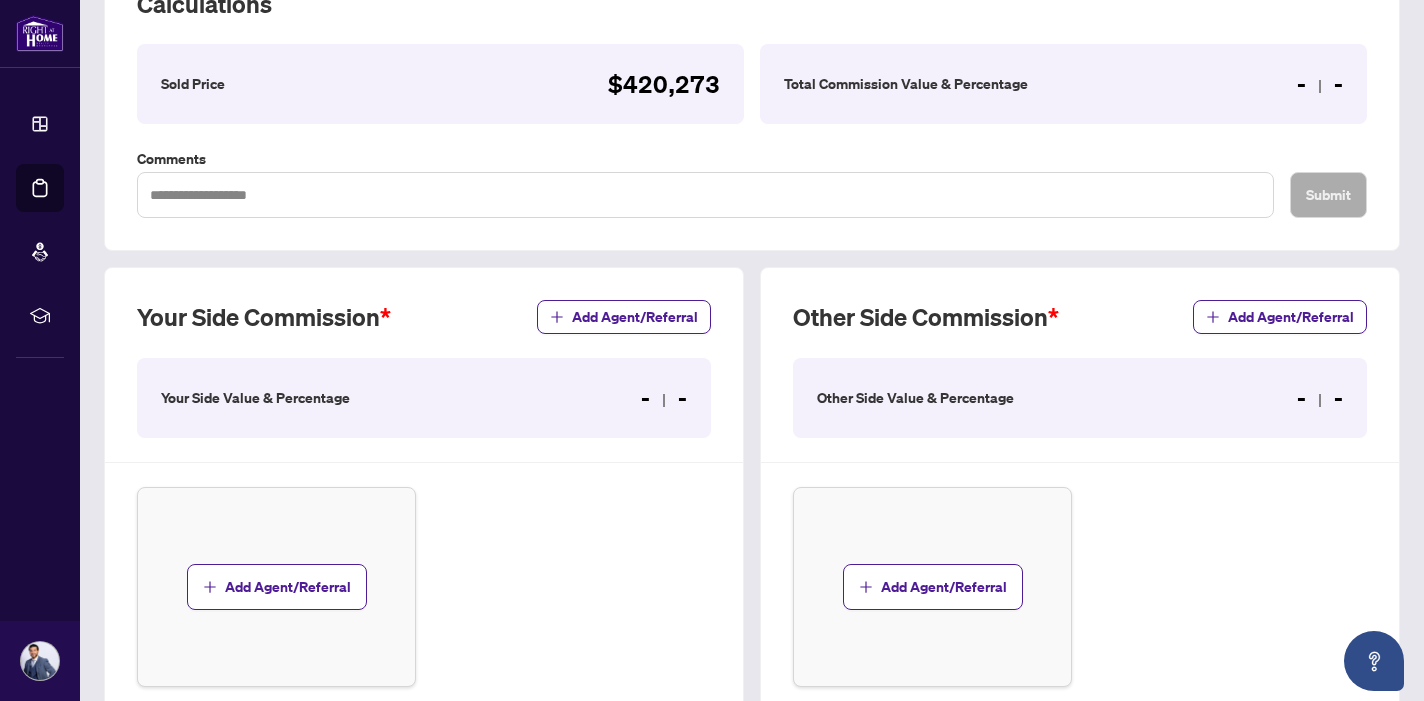 scroll, scrollTop: 448, scrollLeft: 0, axis: vertical 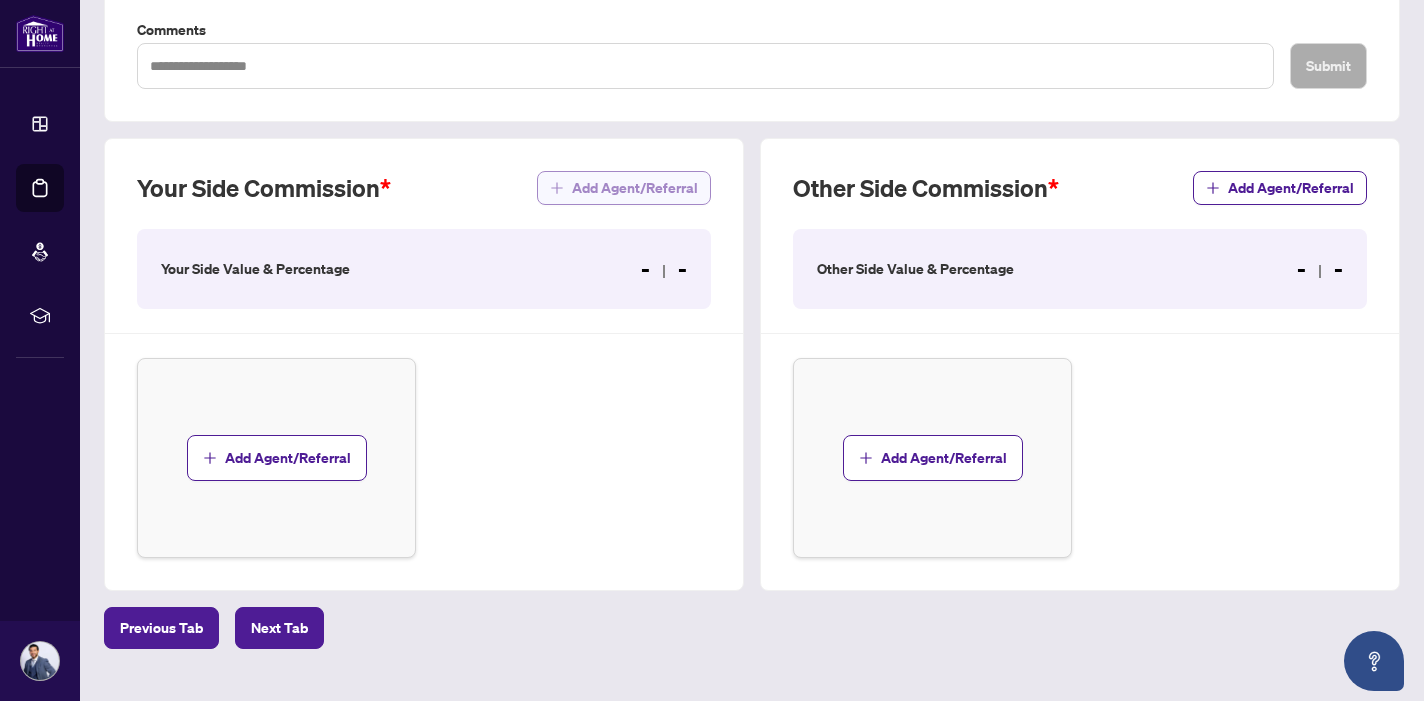 click on "Add Agent/Referral" at bounding box center (635, 188) 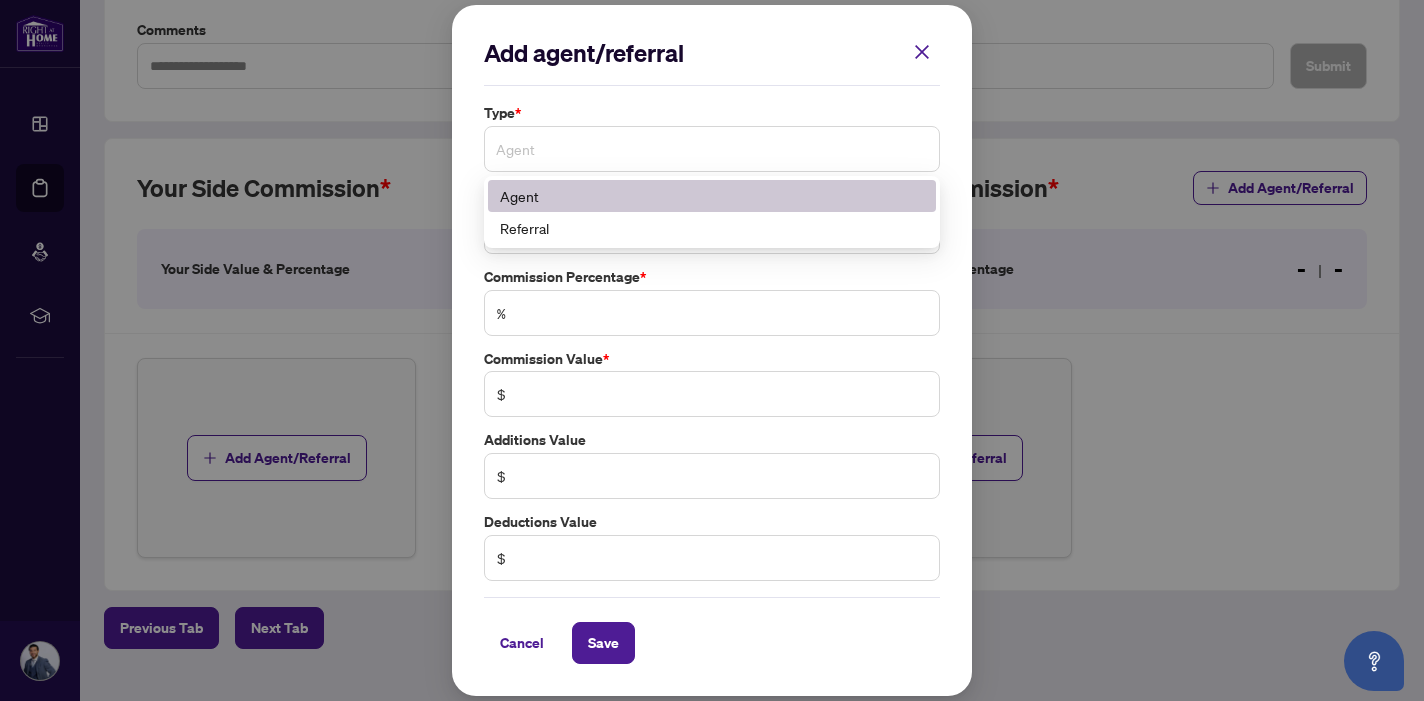 click on "Agent" at bounding box center [712, 149] 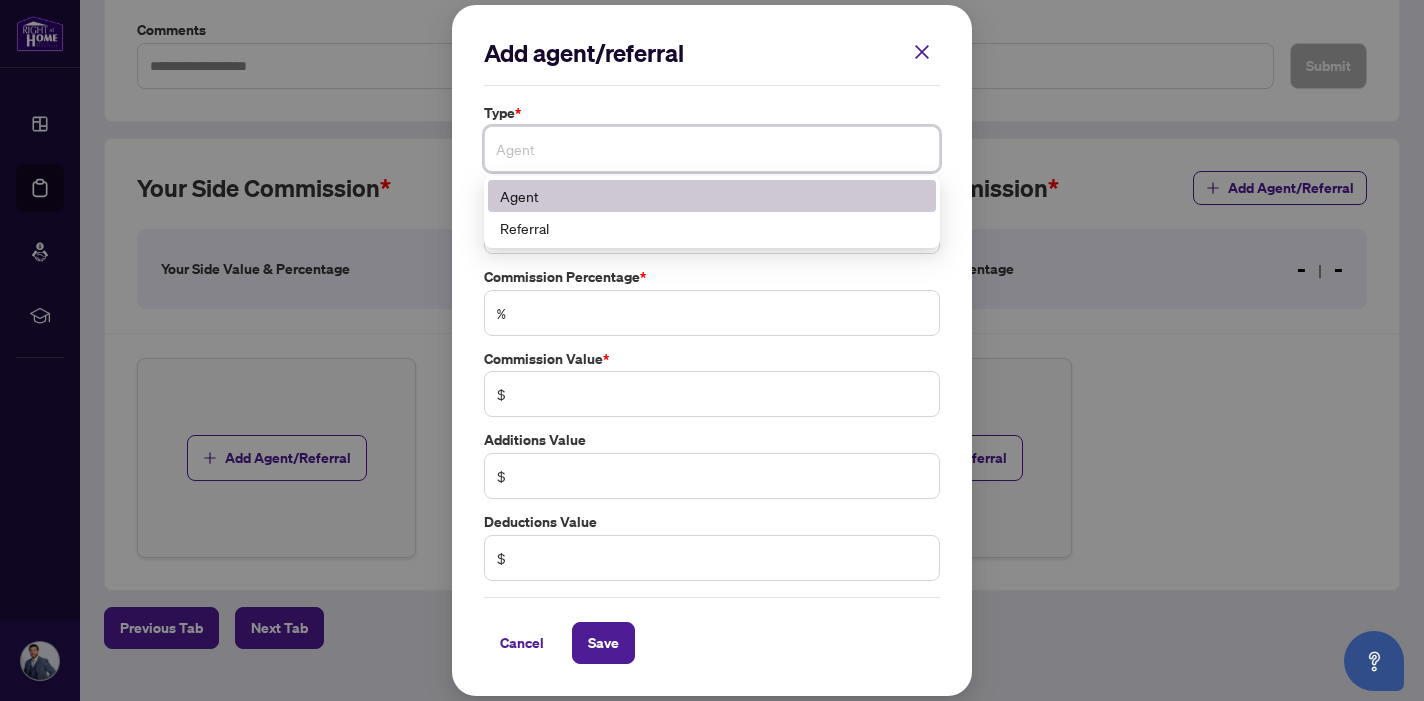 click on "Agent" at bounding box center (712, 196) 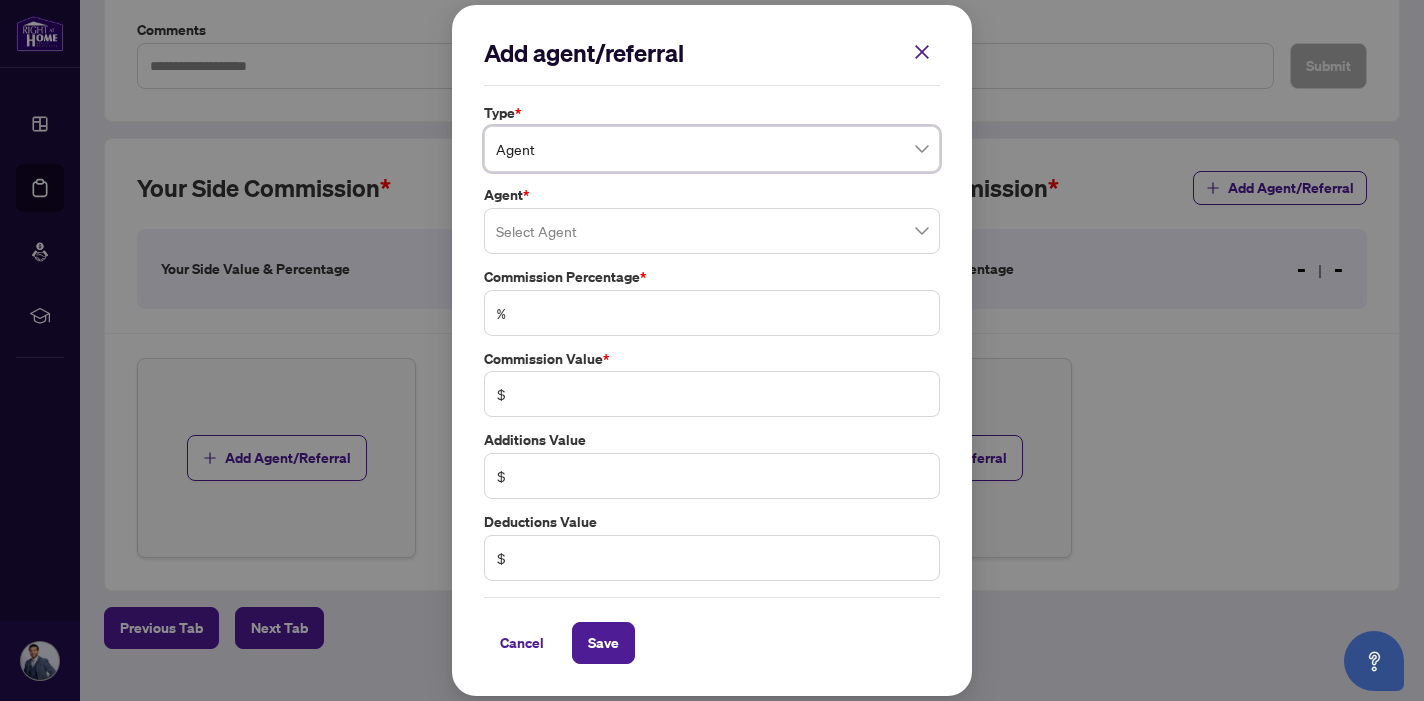 click at bounding box center [712, 231] 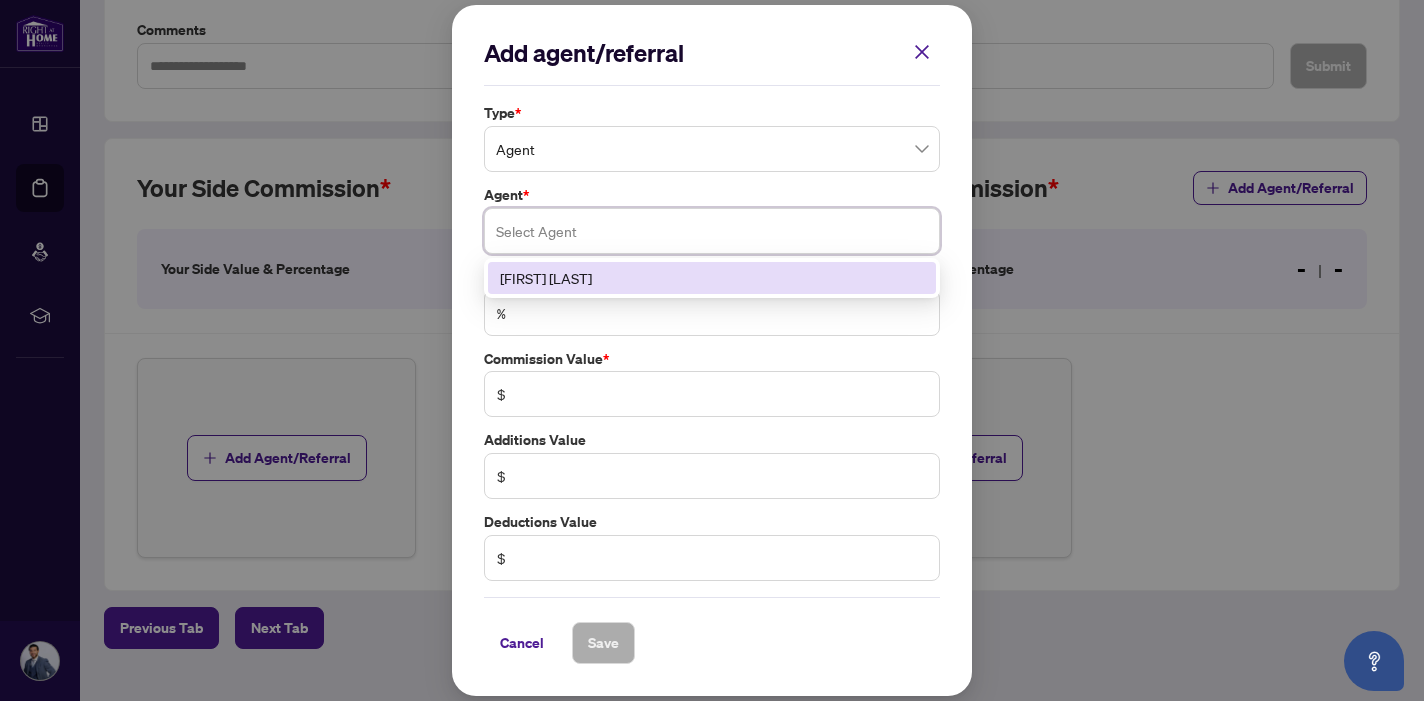 click on "[FIRST] [LAST]" at bounding box center (712, 278) 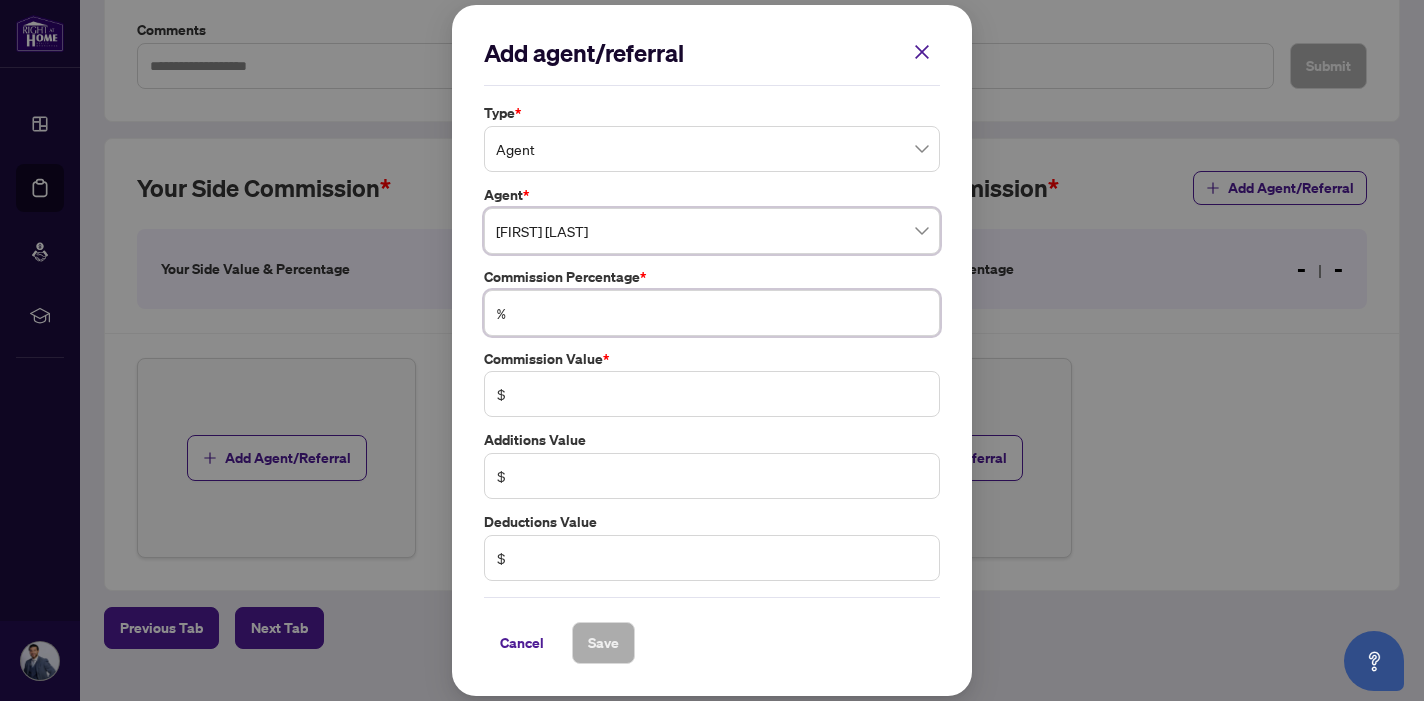 click at bounding box center [722, 313] 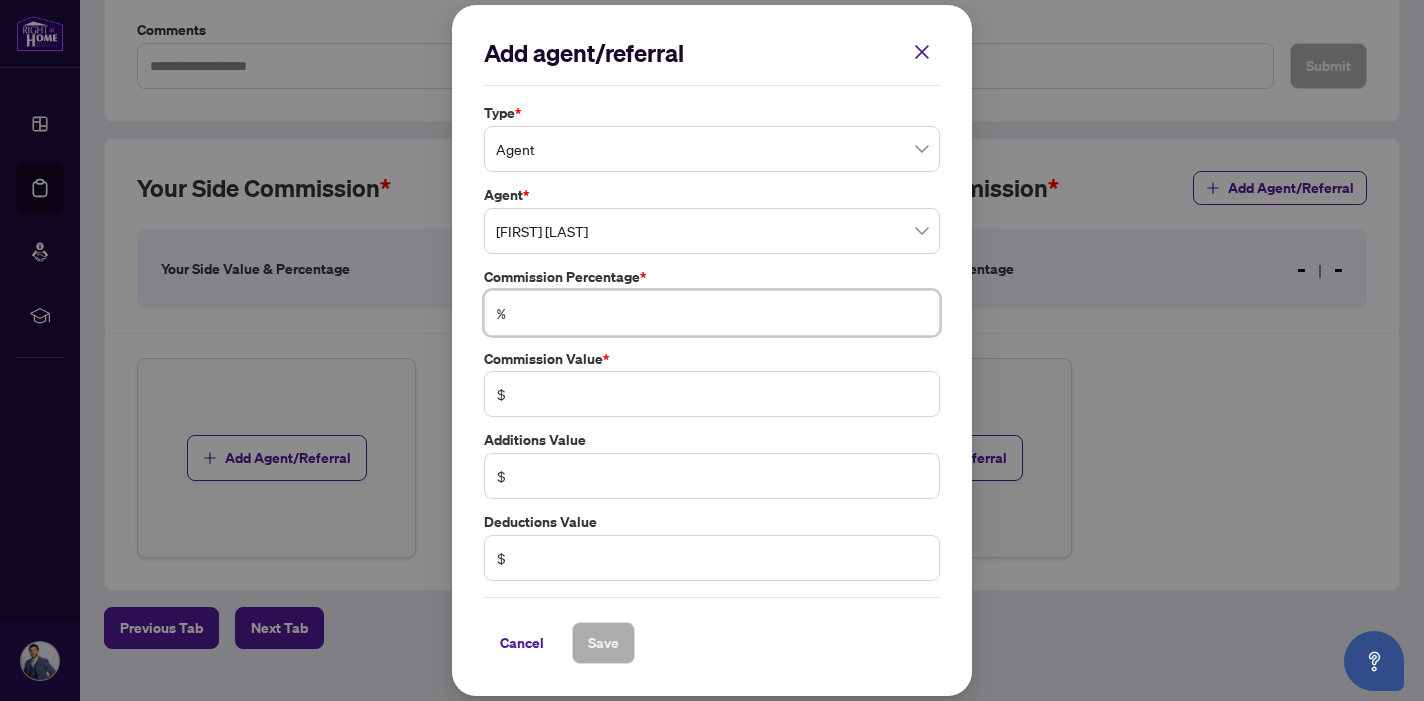 type on "*" 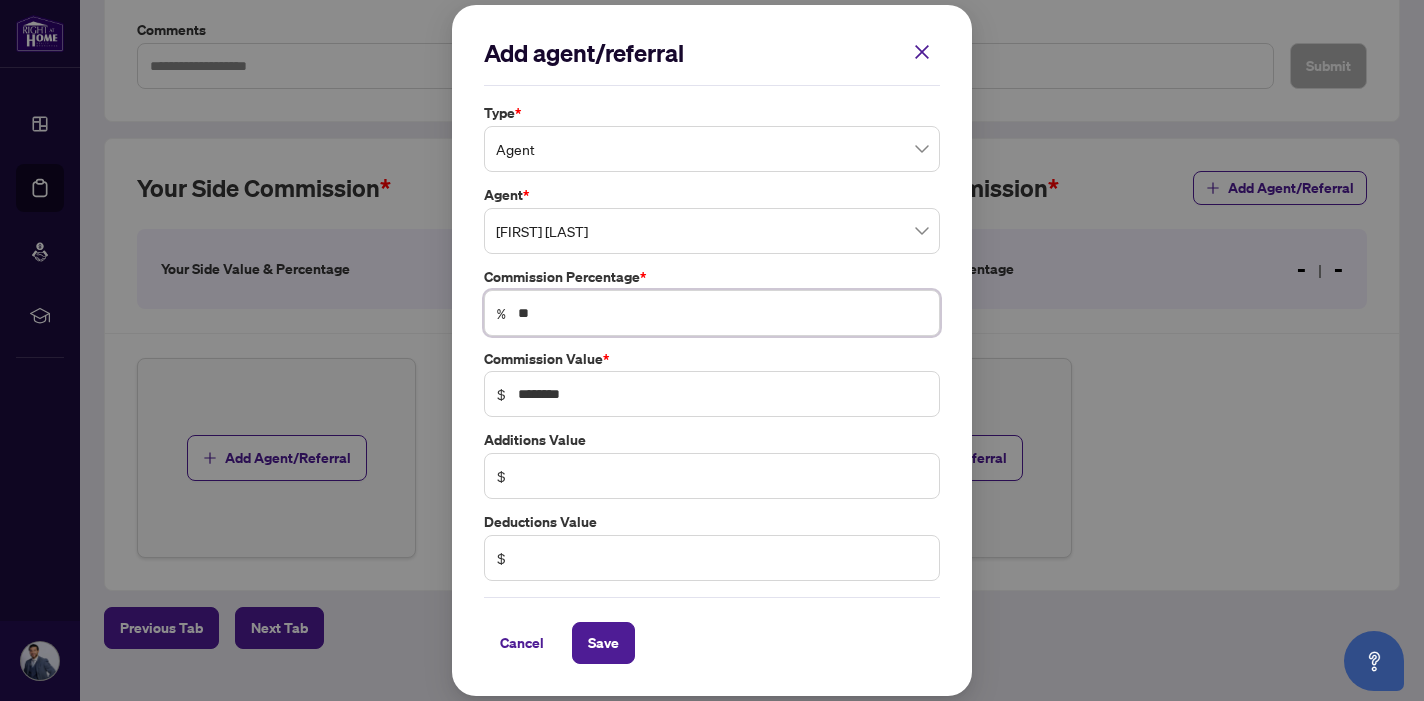 type on "***" 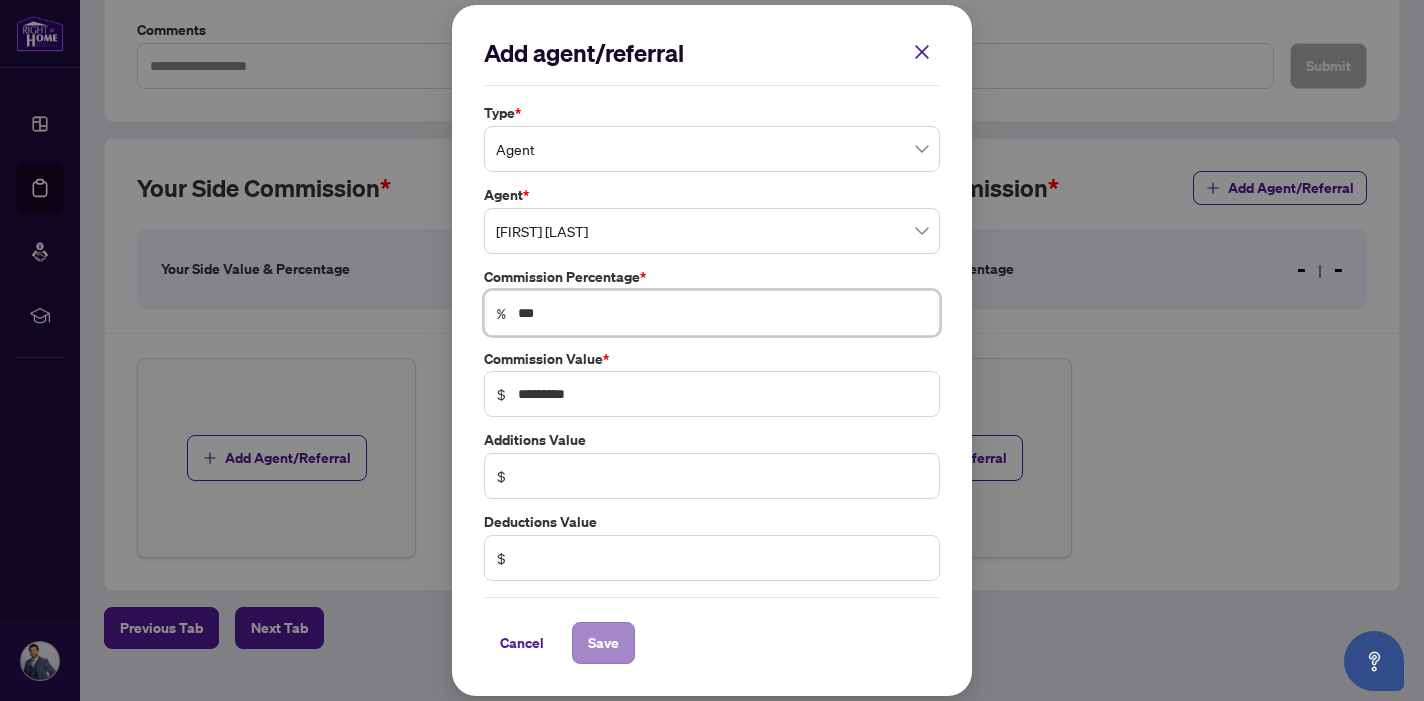 type on "***" 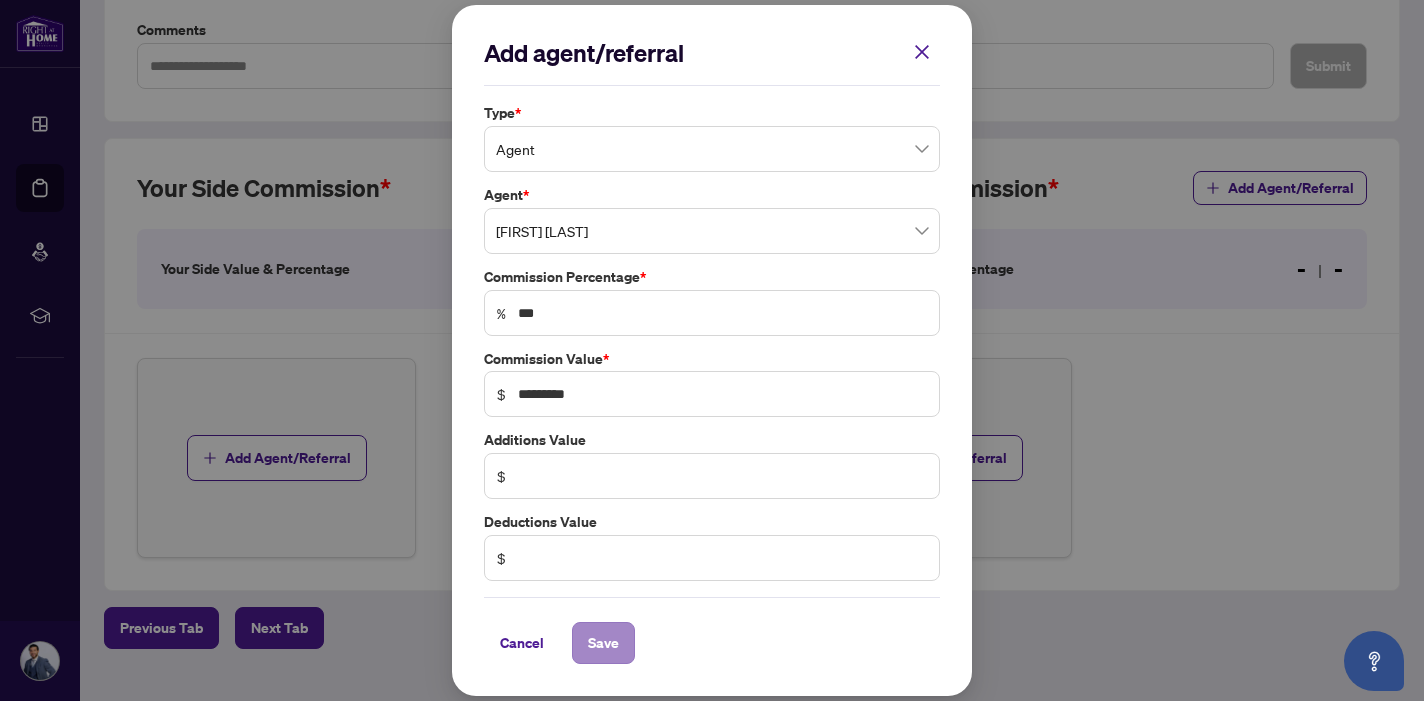 click on "Save" at bounding box center (603, 643) 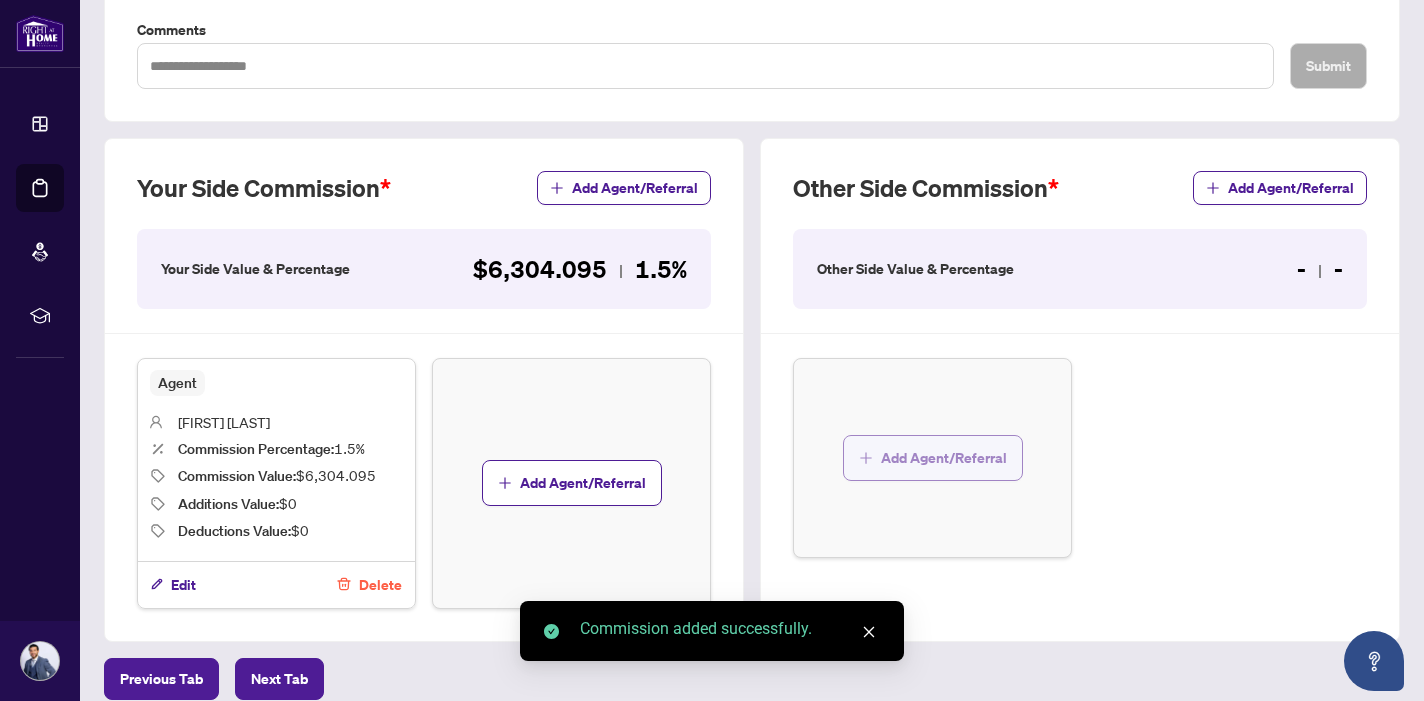 click on "Add Agent/Referral" at bounding box center [944, 458] 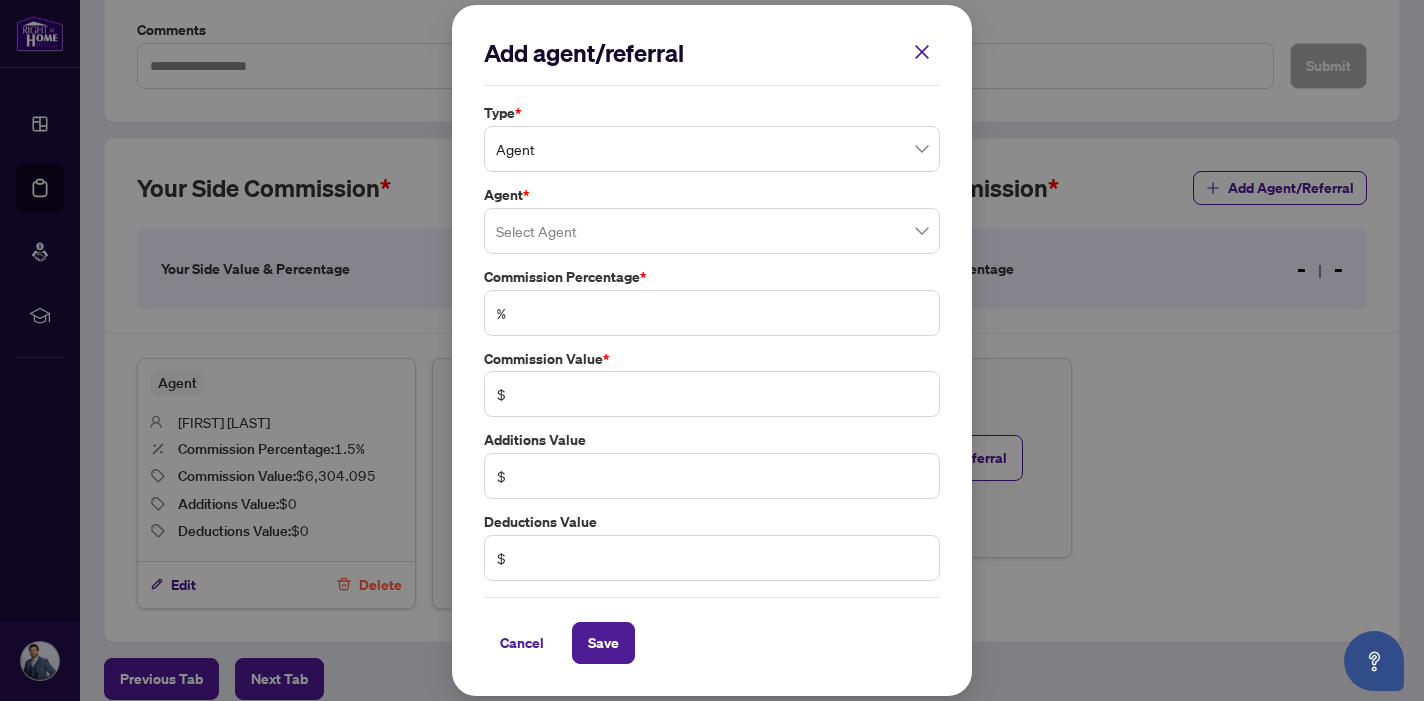 click on "Agent" at bounding box center [712, 149] 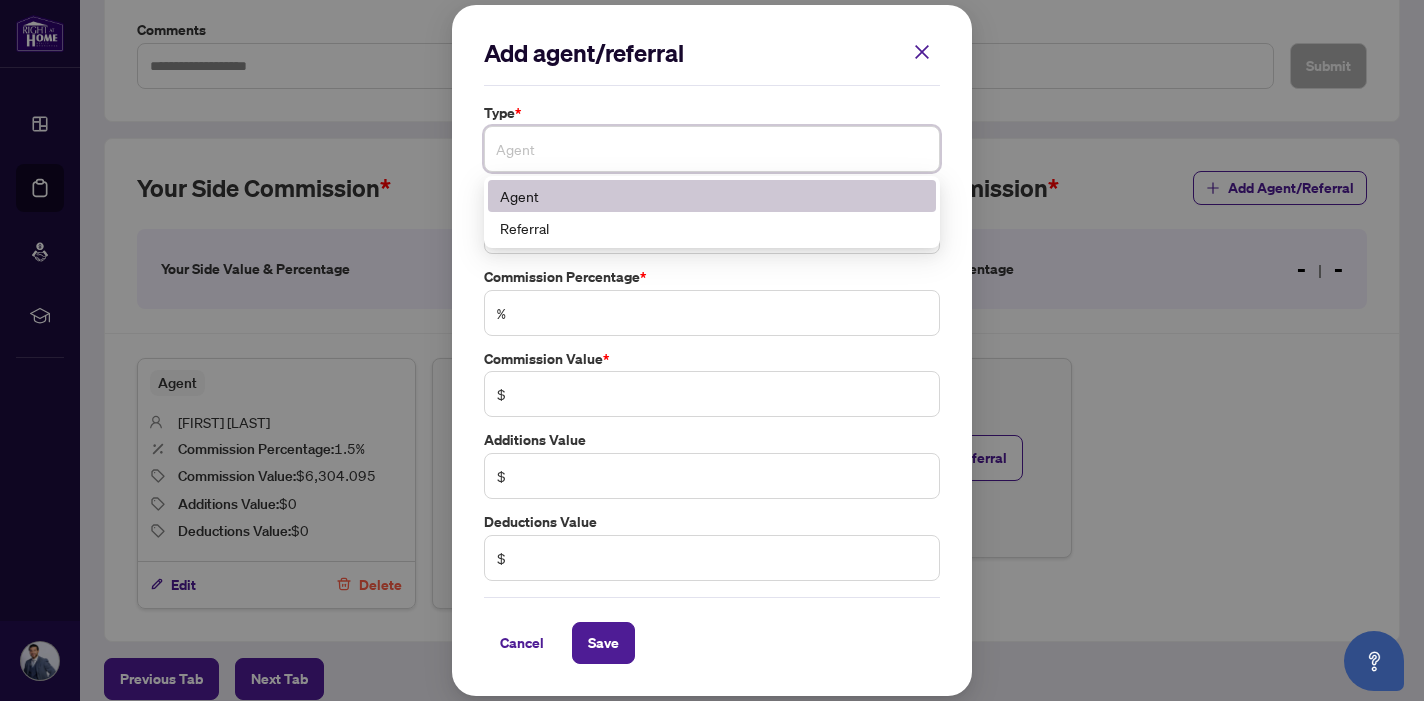 click on "Agent" at bounding box center (712, 196) 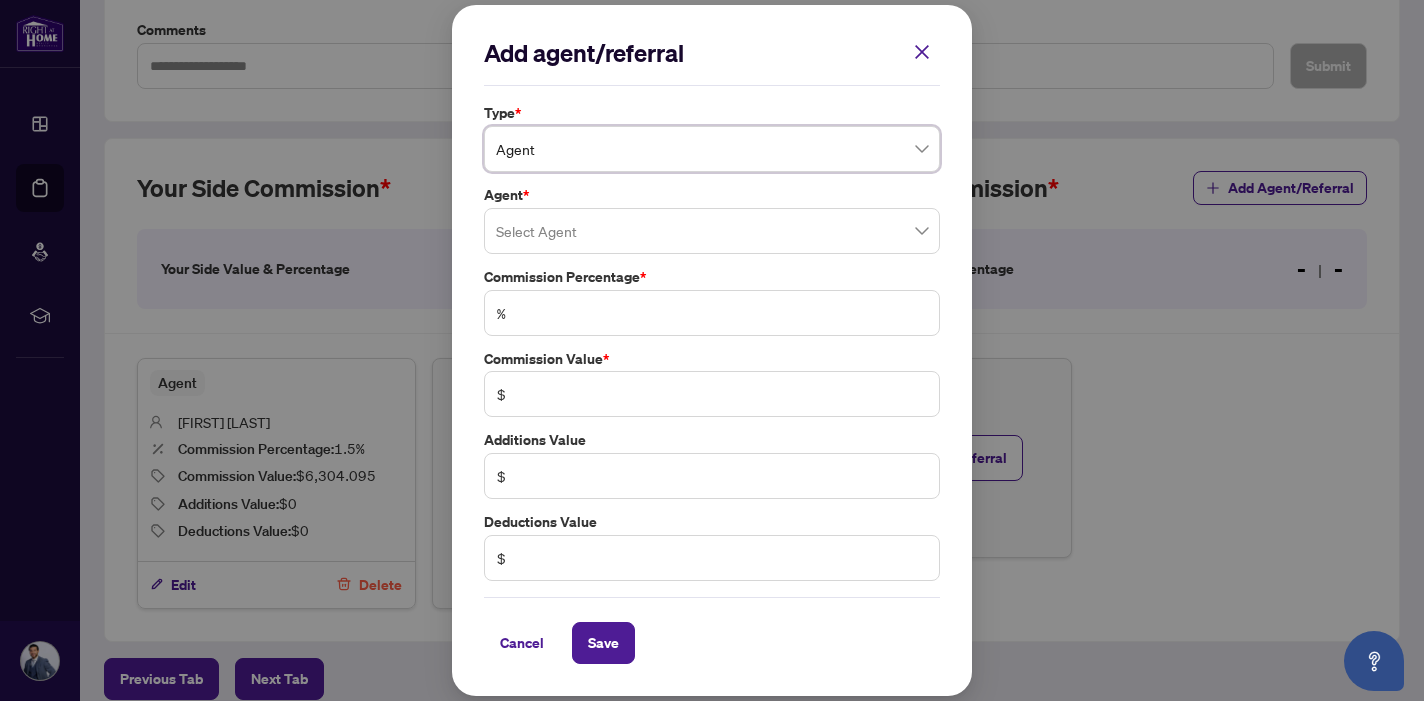 click at bounding box center [712, 231] 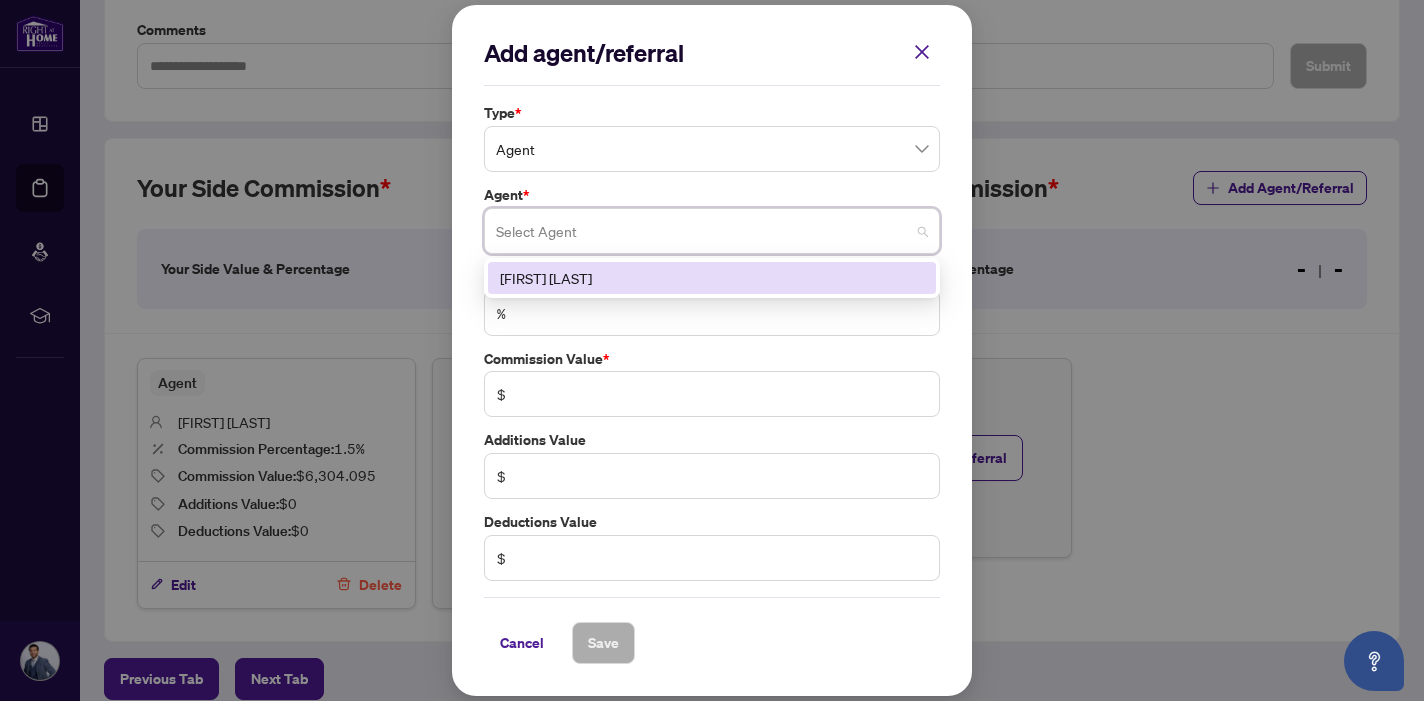 click on "Agent * Select Agent [NUMBER] [FIRST] [LAST]" at bounding box center (712, 219) 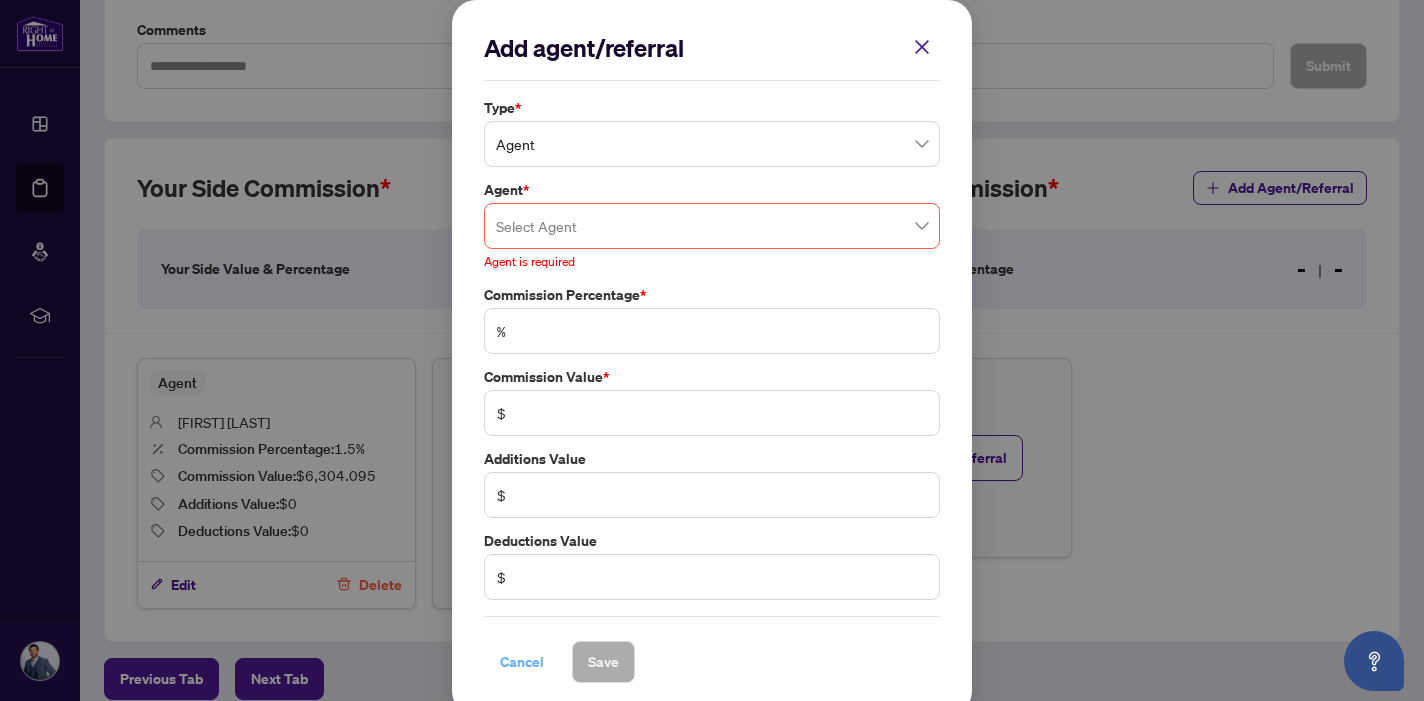 click on "Cancel" at bounding box center [522, 662] 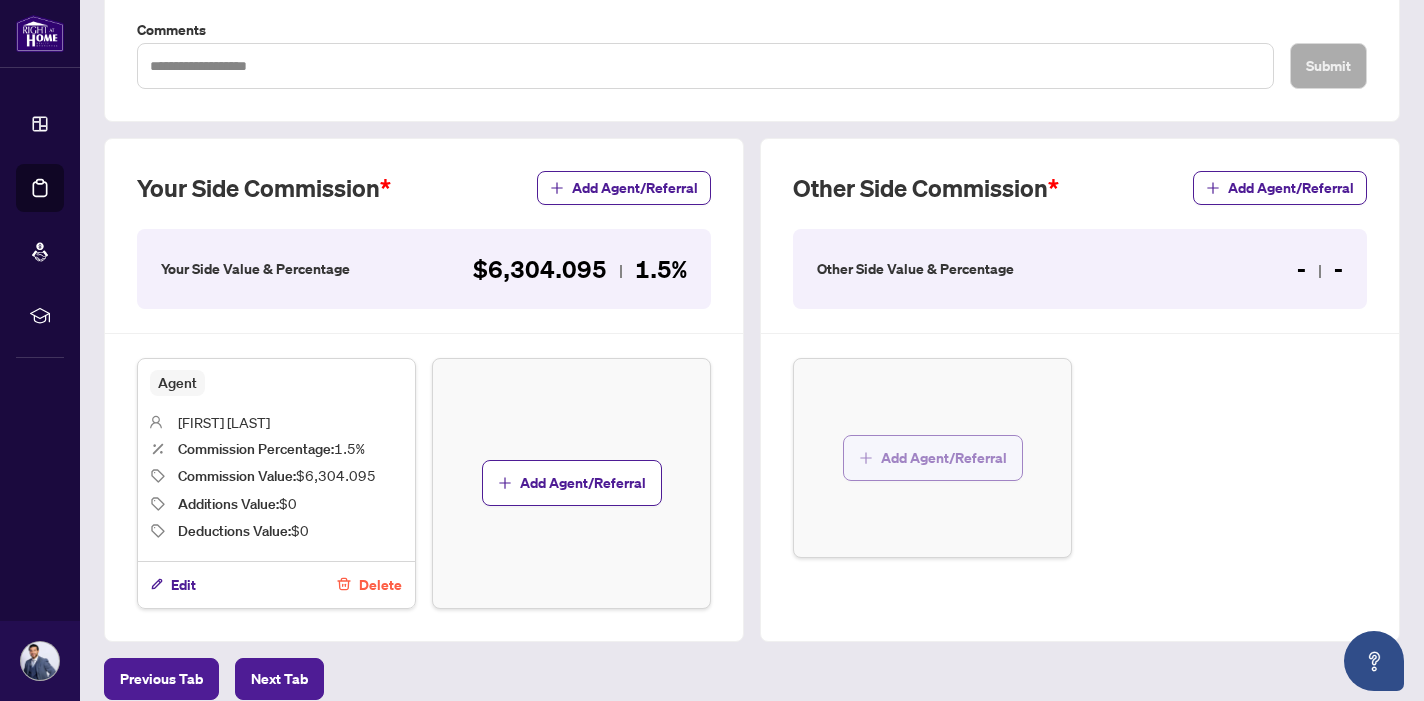 click on "Add Agent/Referral" at bounding box center (944, 458) 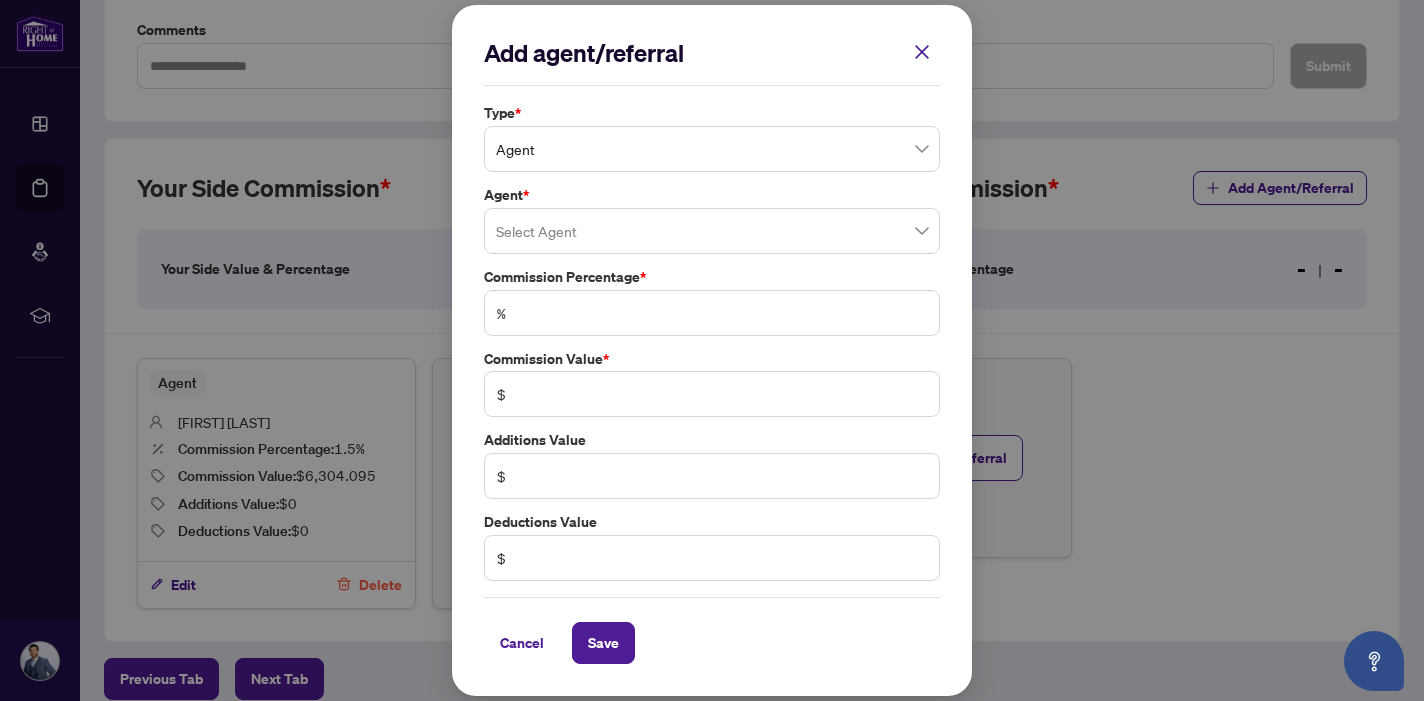 click at bounding box center (712, 231) 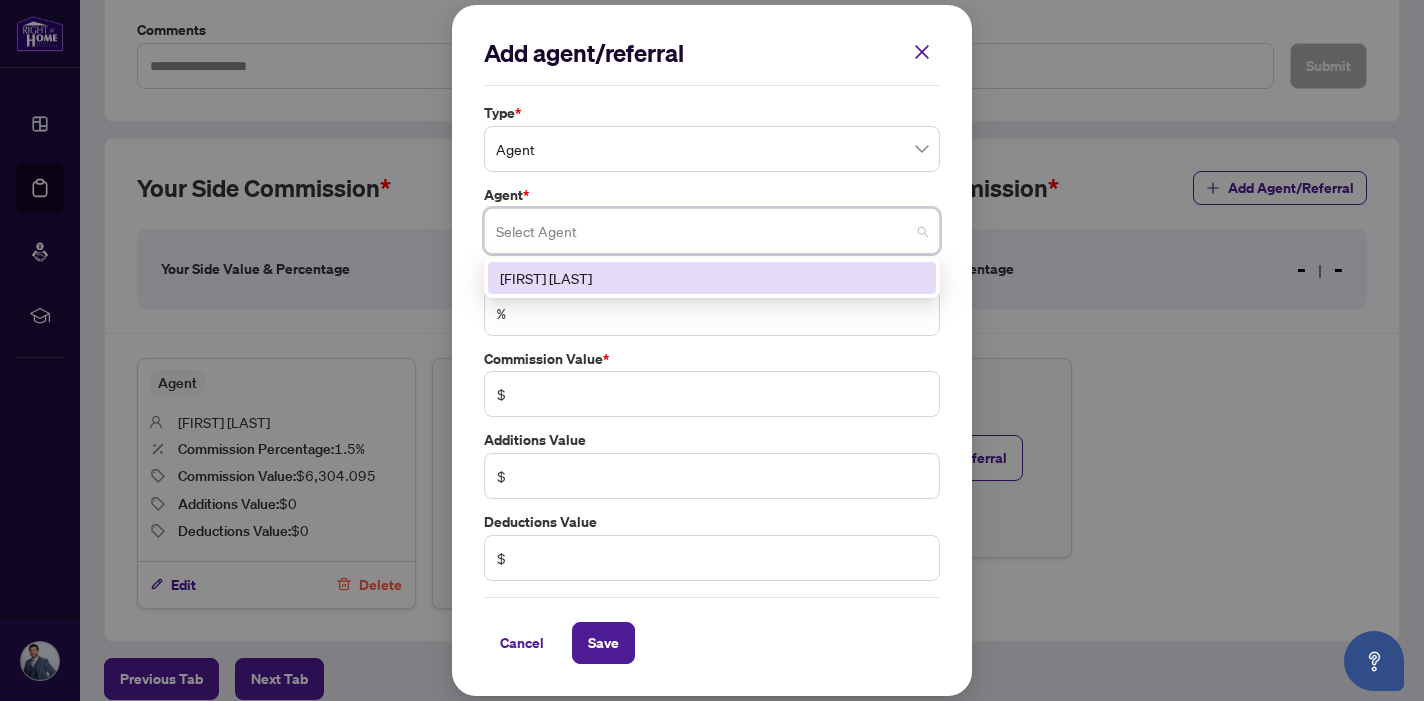 click on "Type * Agent Agent * Select Agent [NUMBER] [FIRST] [LAST] Commission Percentage * % Commission Value * $ Additions Value $ Deductions Value $ Cancel Save Cancel OK" at bounding box center [712, 342] 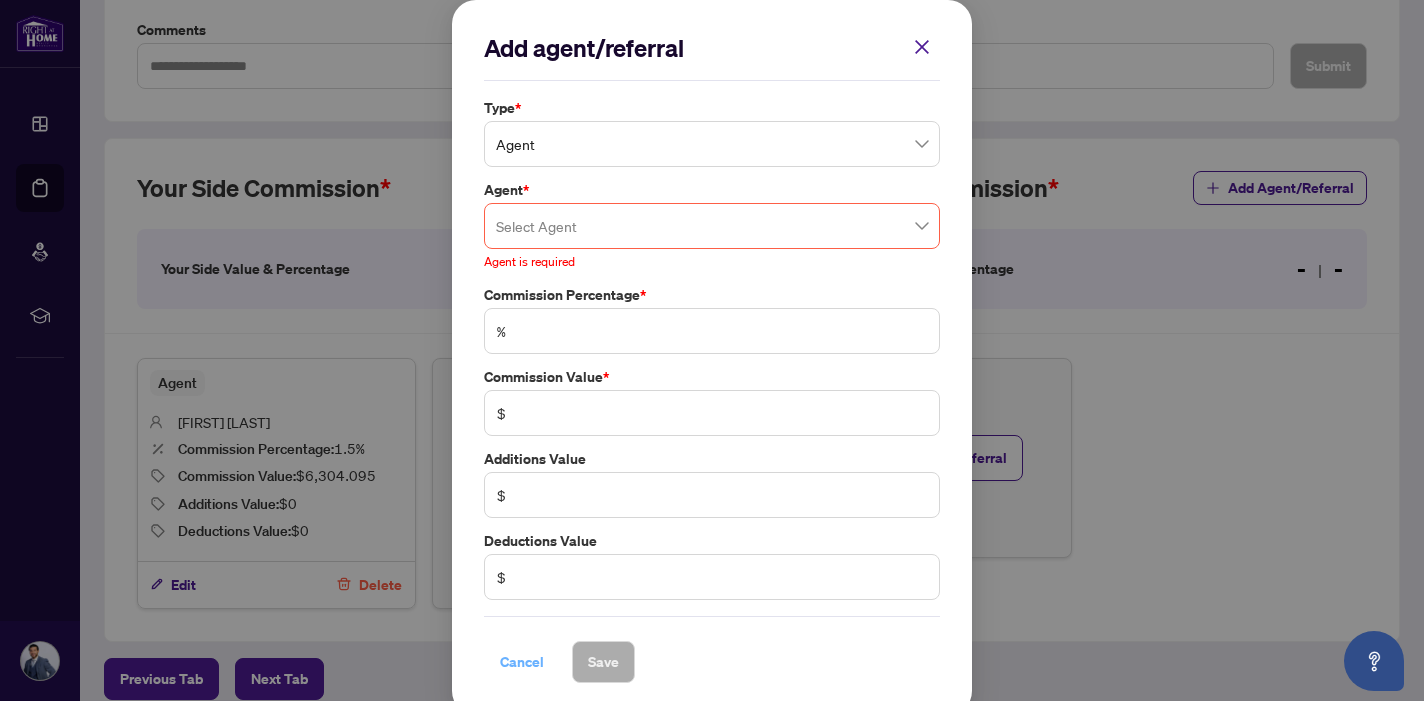 click on "Cancel" at bounding box center [522, 662] 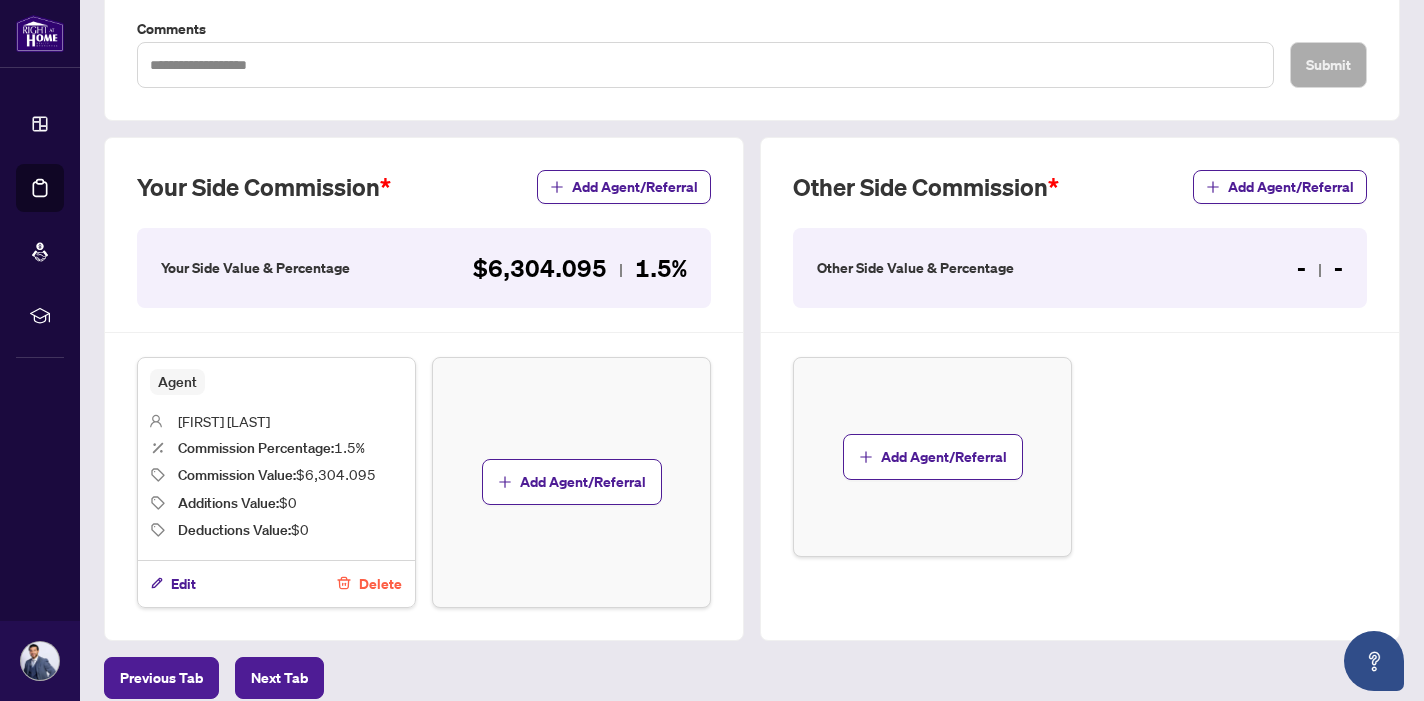 scroll, scrollTop: 450, scrollLeft: 0, axis: vertical 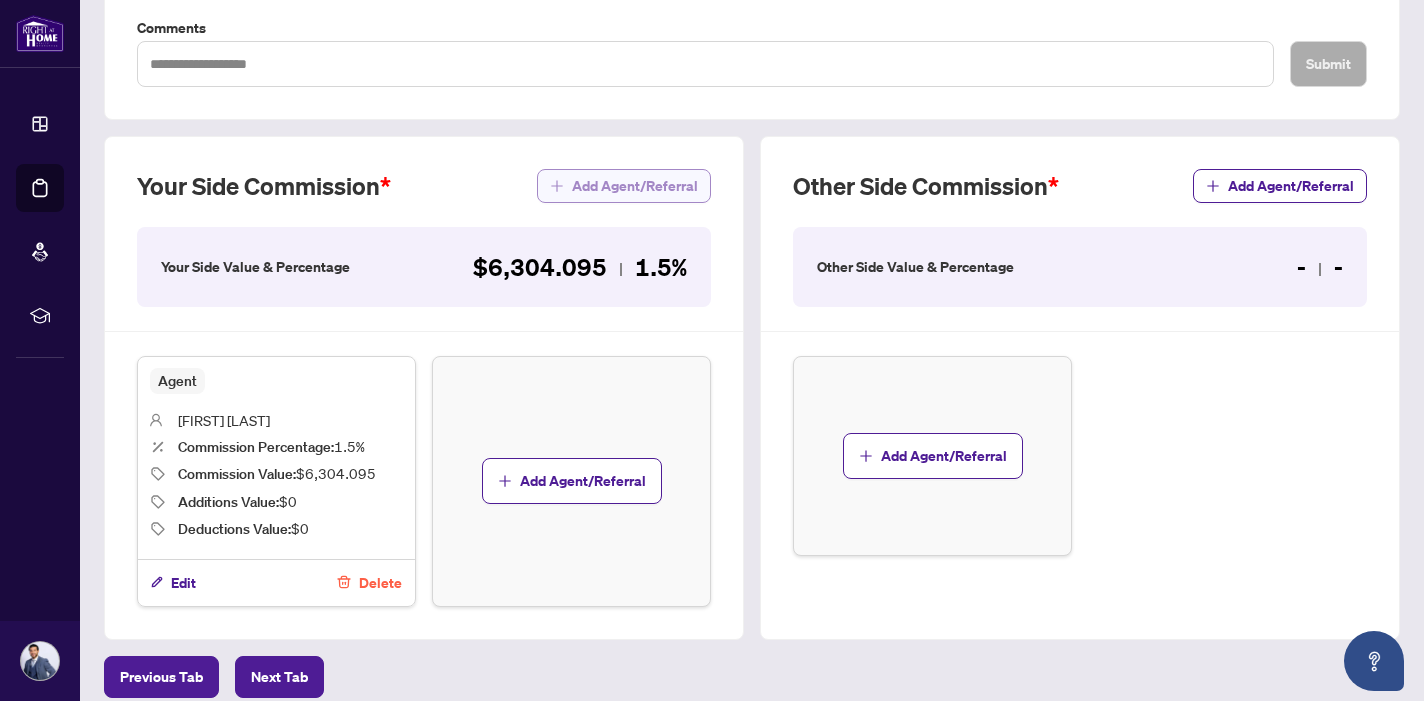 click on "Add Agent/Referral" at bounding box center [635, 186] 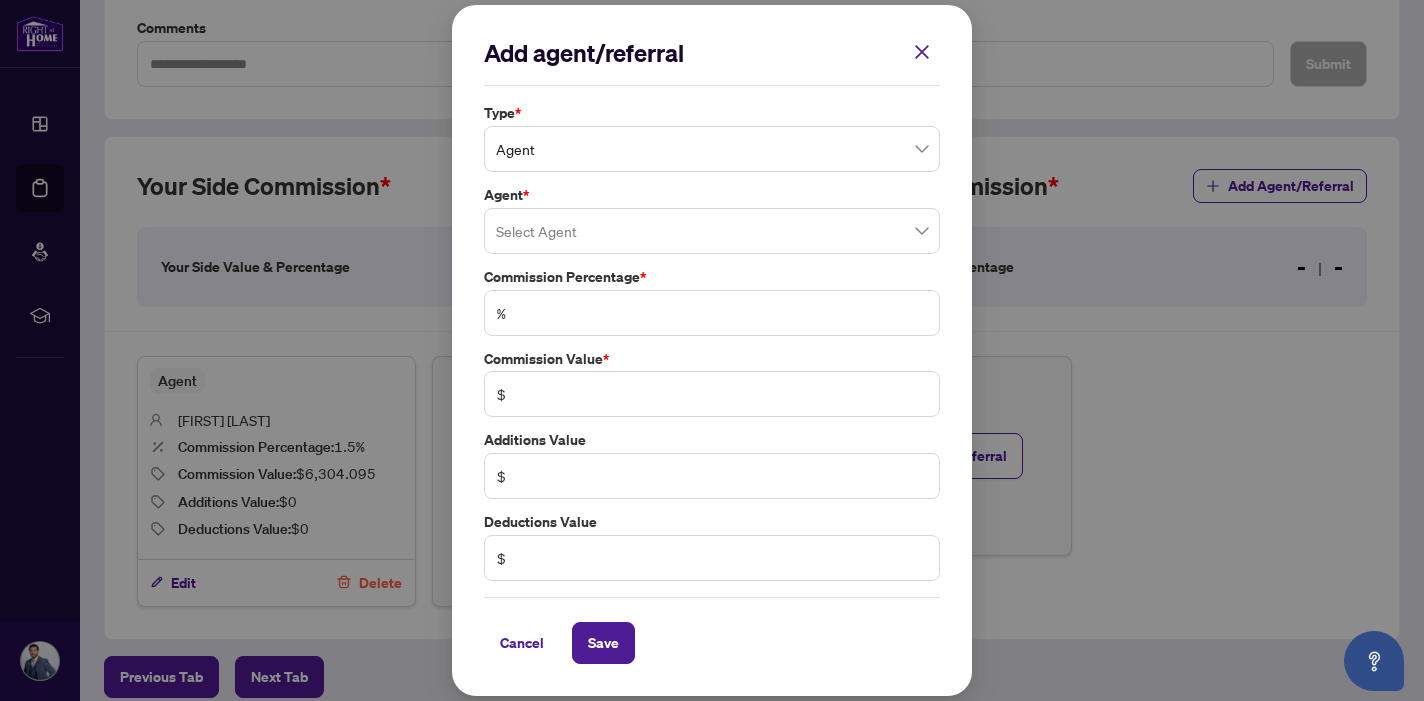 click on "Agent" at bounding box center [712, 149] 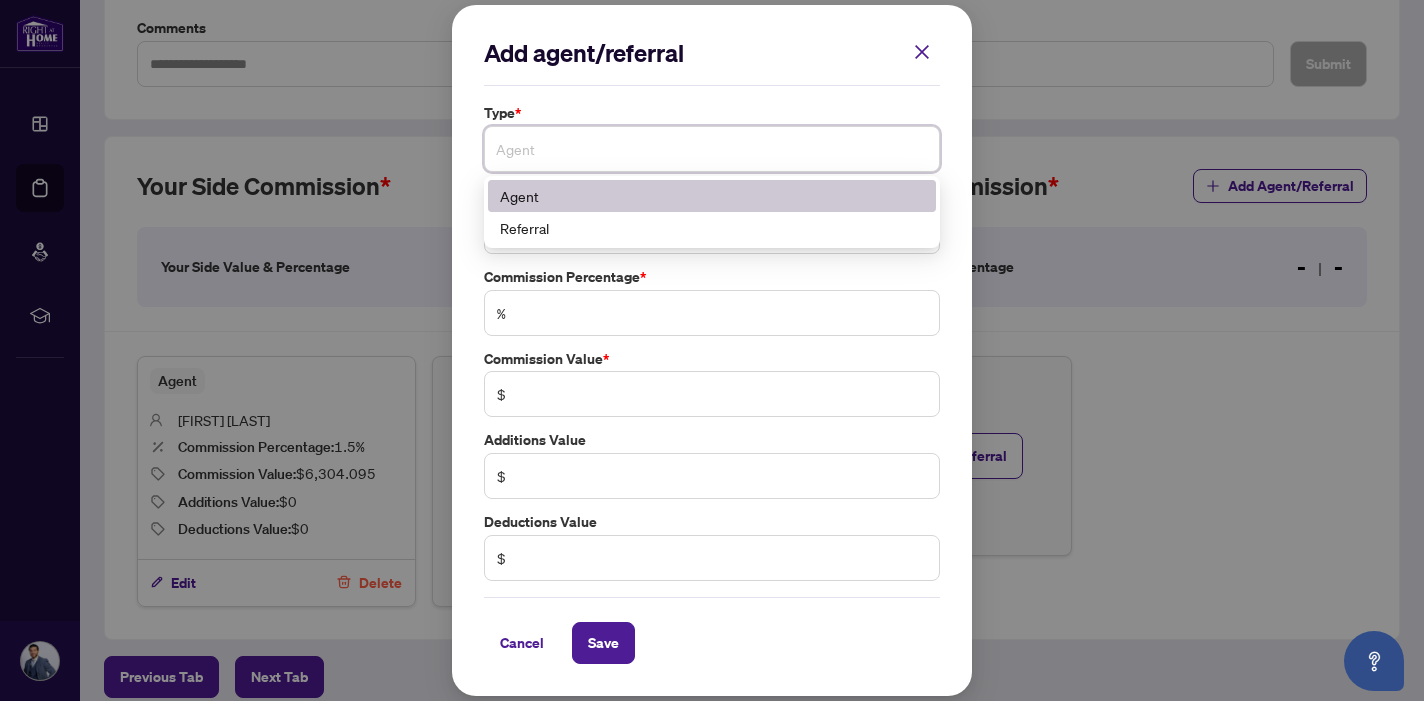 click on "Agent" at bounding box center (712, 196) 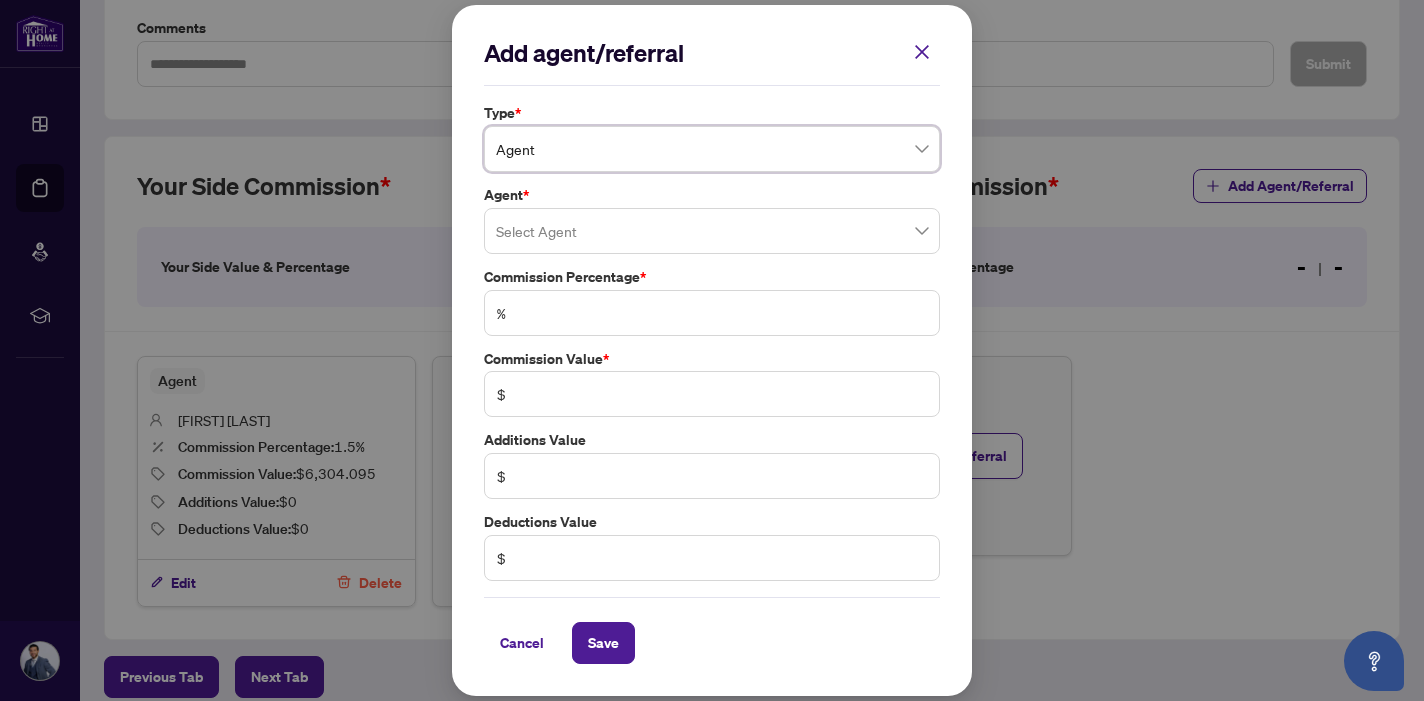 click at bounding box center [712, 231] 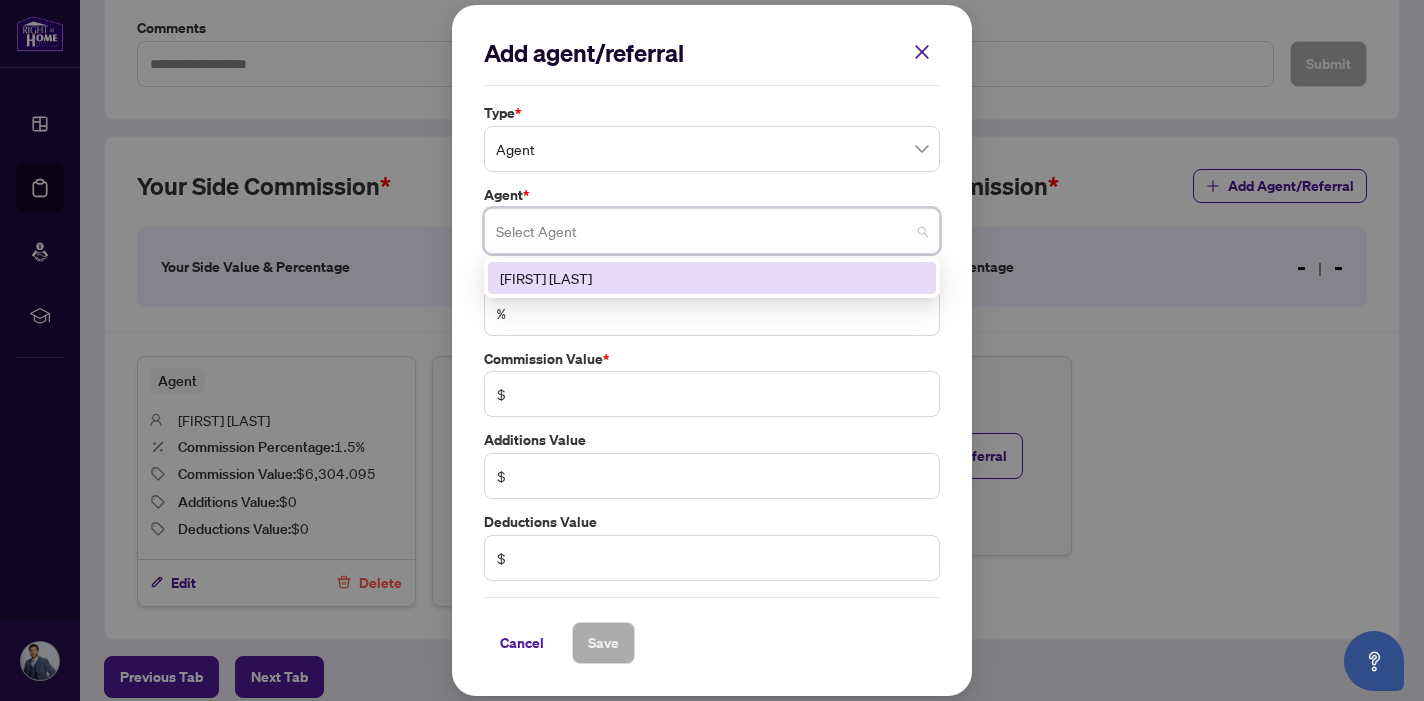click on "Add agent/referral Type * Agent 0 1 Agent Referral Agent * Select Agent [NUMBER] [FIRST] [LAST] Commission Percentage * % Commission Value * $ Additions Value $ Deductions Value $ Cancel Save" at bounding box center (712, 351) 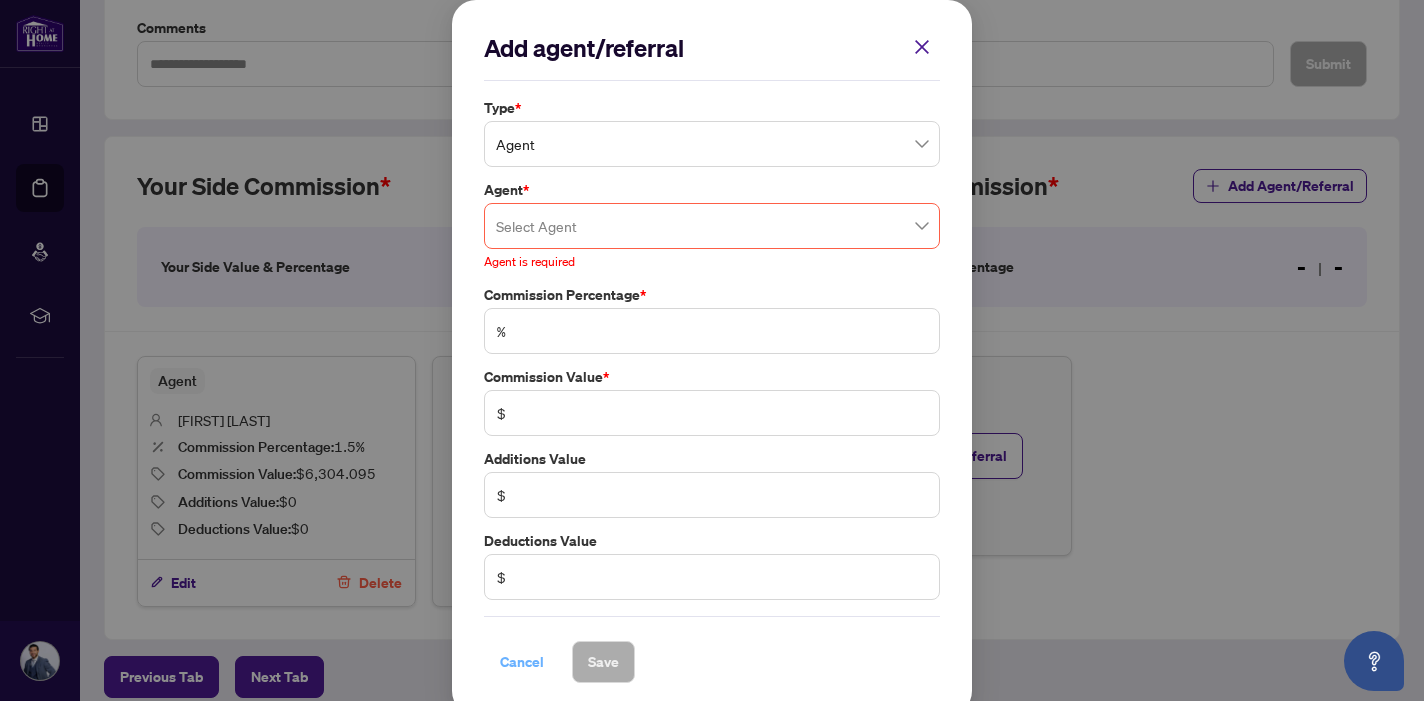 click on "Cancel" at bounding box center (522, 662) 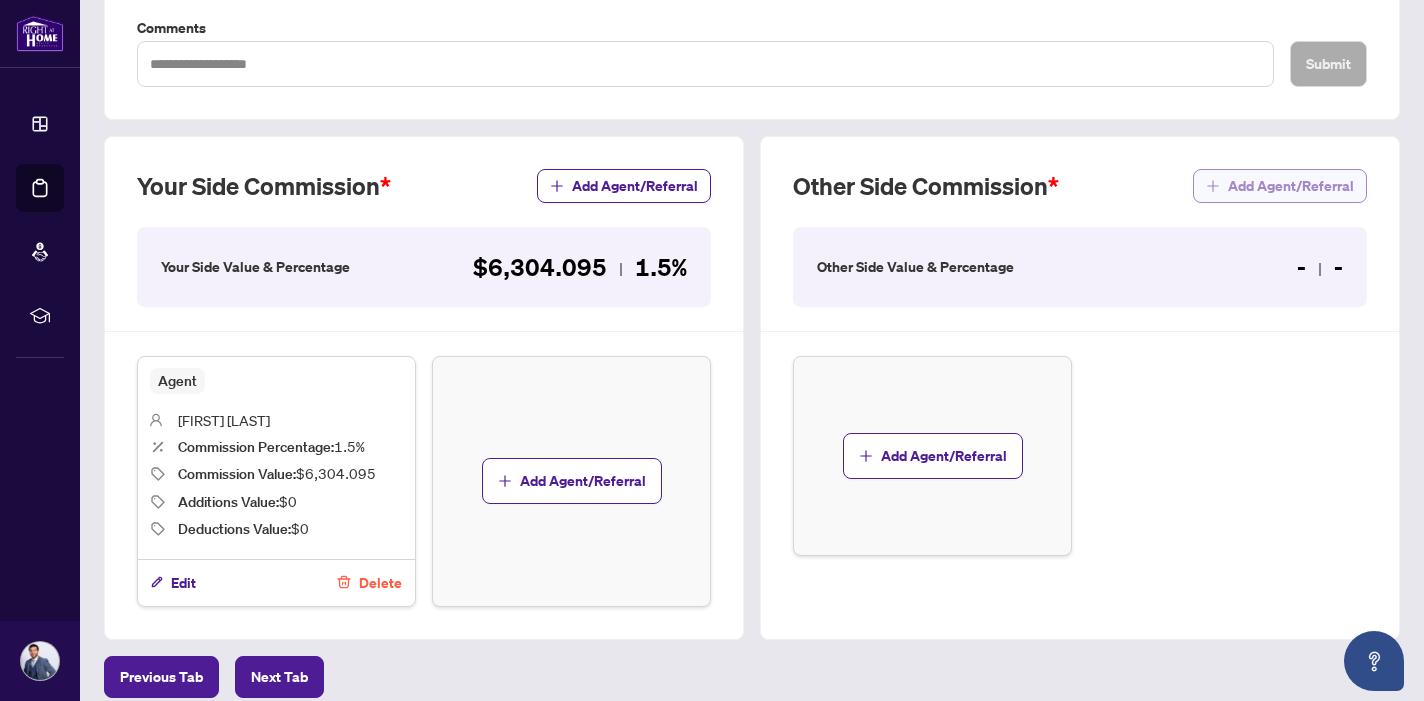 click 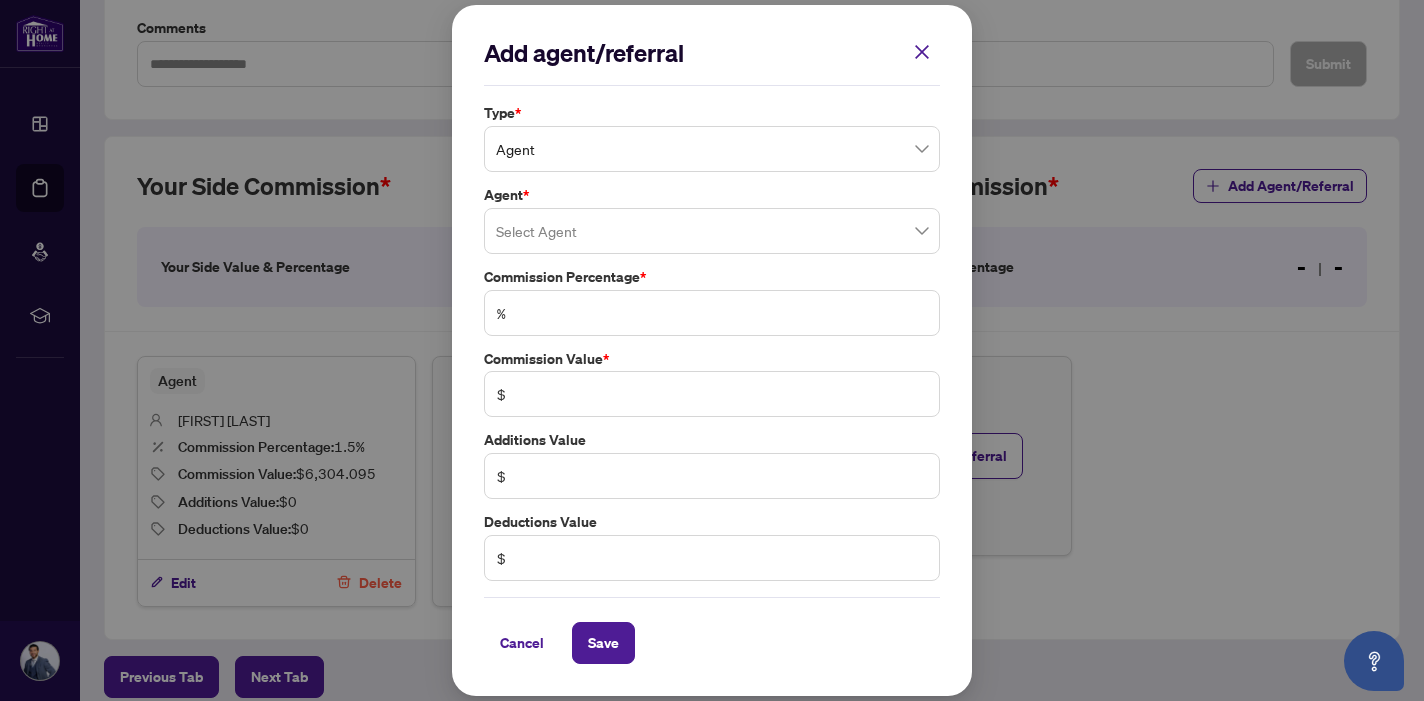 scroll, scrollTop: 0, scrollLeft: 0, axis: both 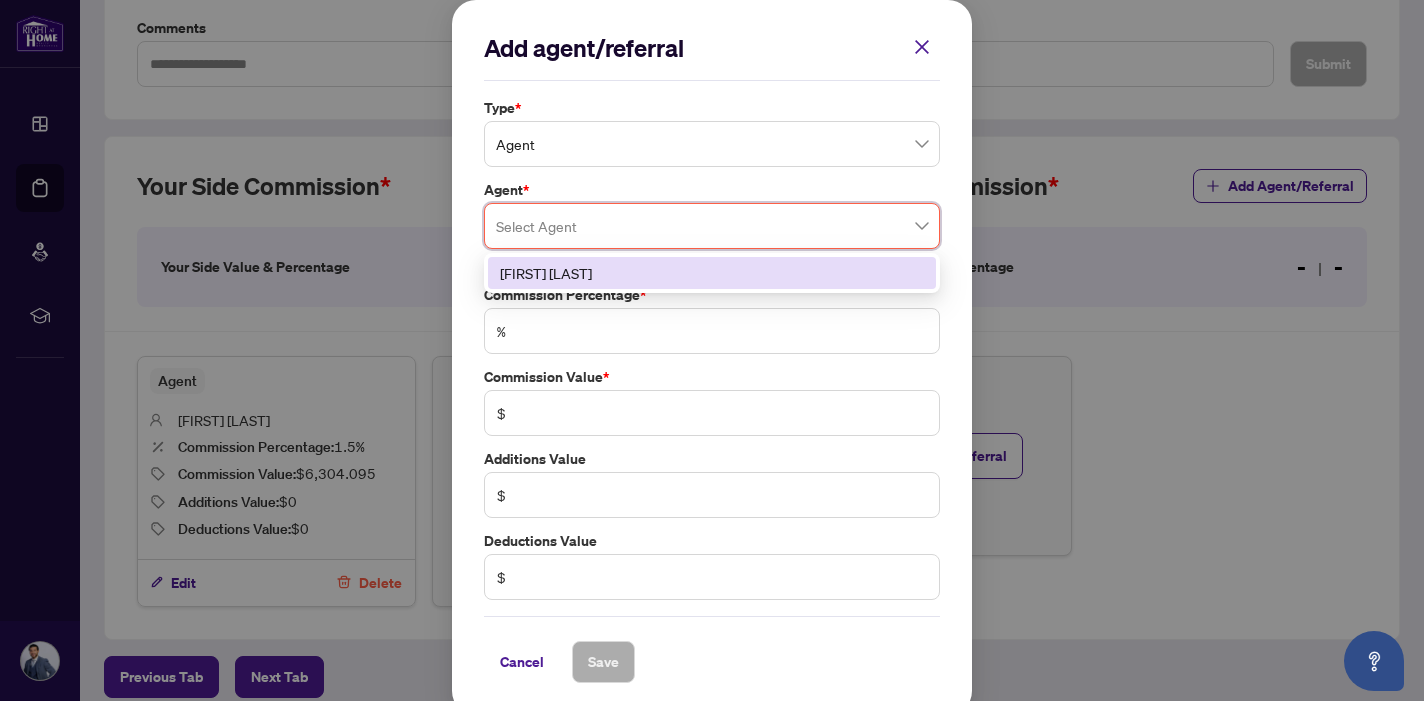click on "%" at bounding box center (712, 331) 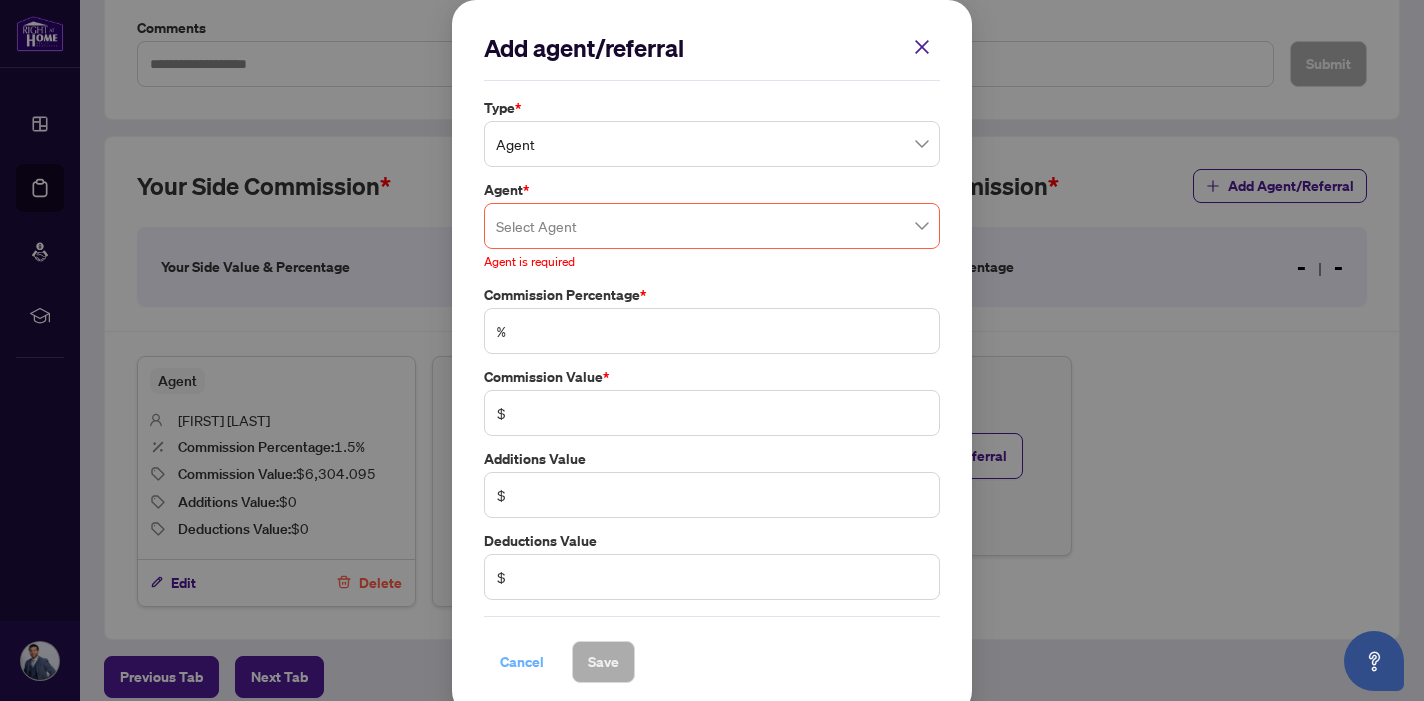 click on "Cancel" at bounding box center [522, 662] 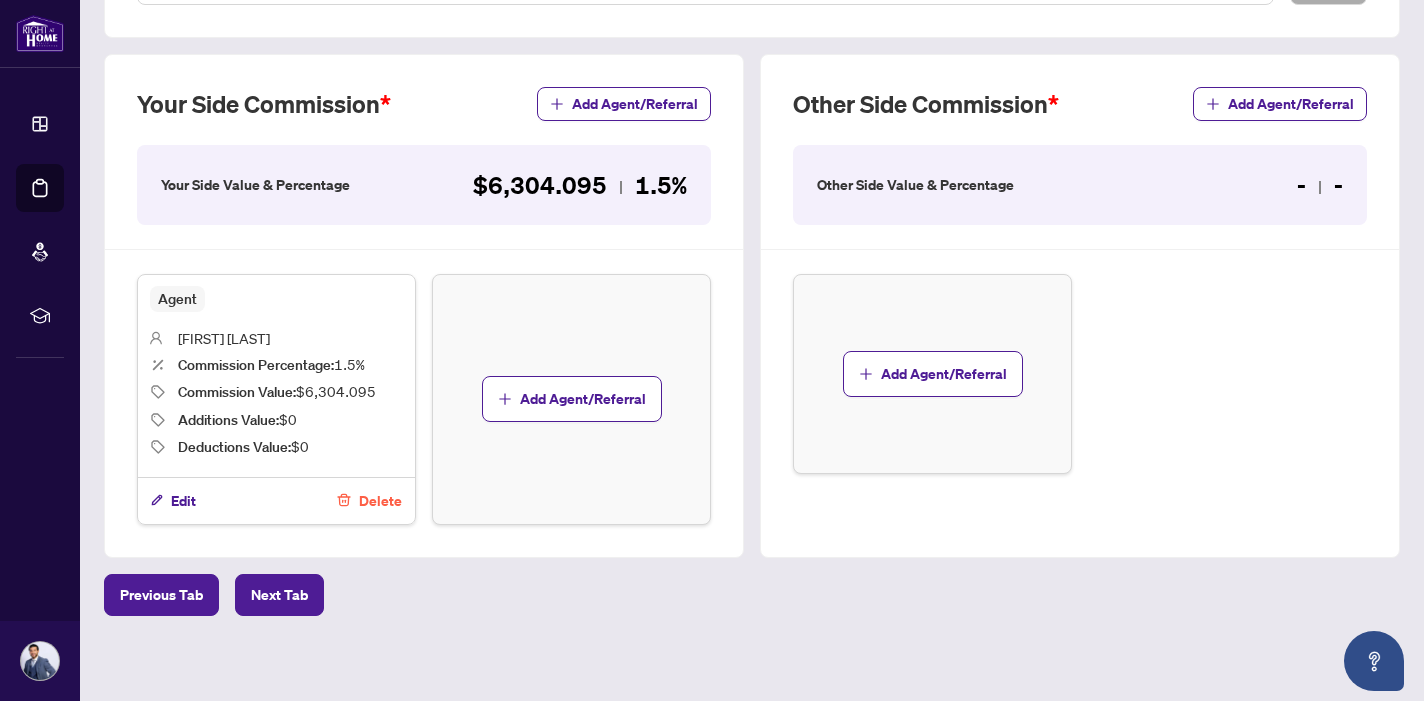 scroll, scrollTop: 531, scrollLeft: 0, axis: vertical 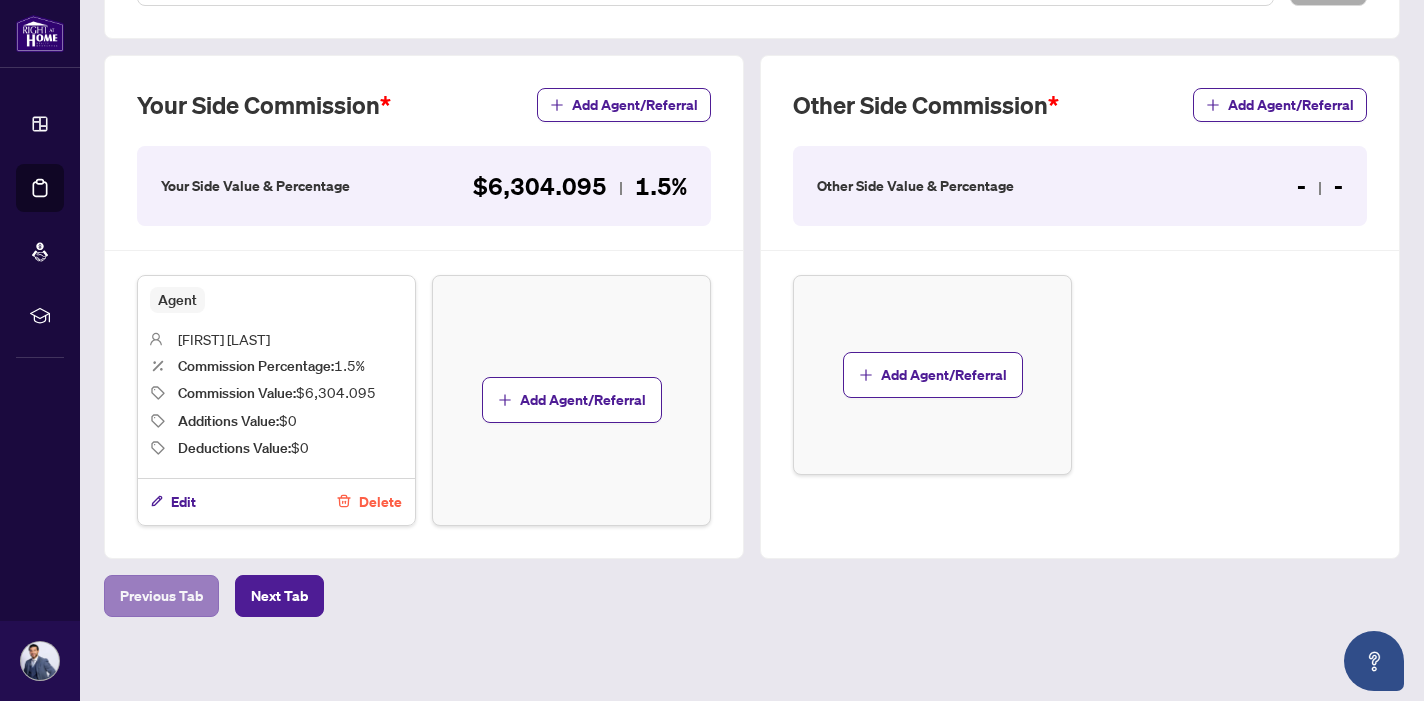 click on "Previous Tab" at bounding box center (161, 596) 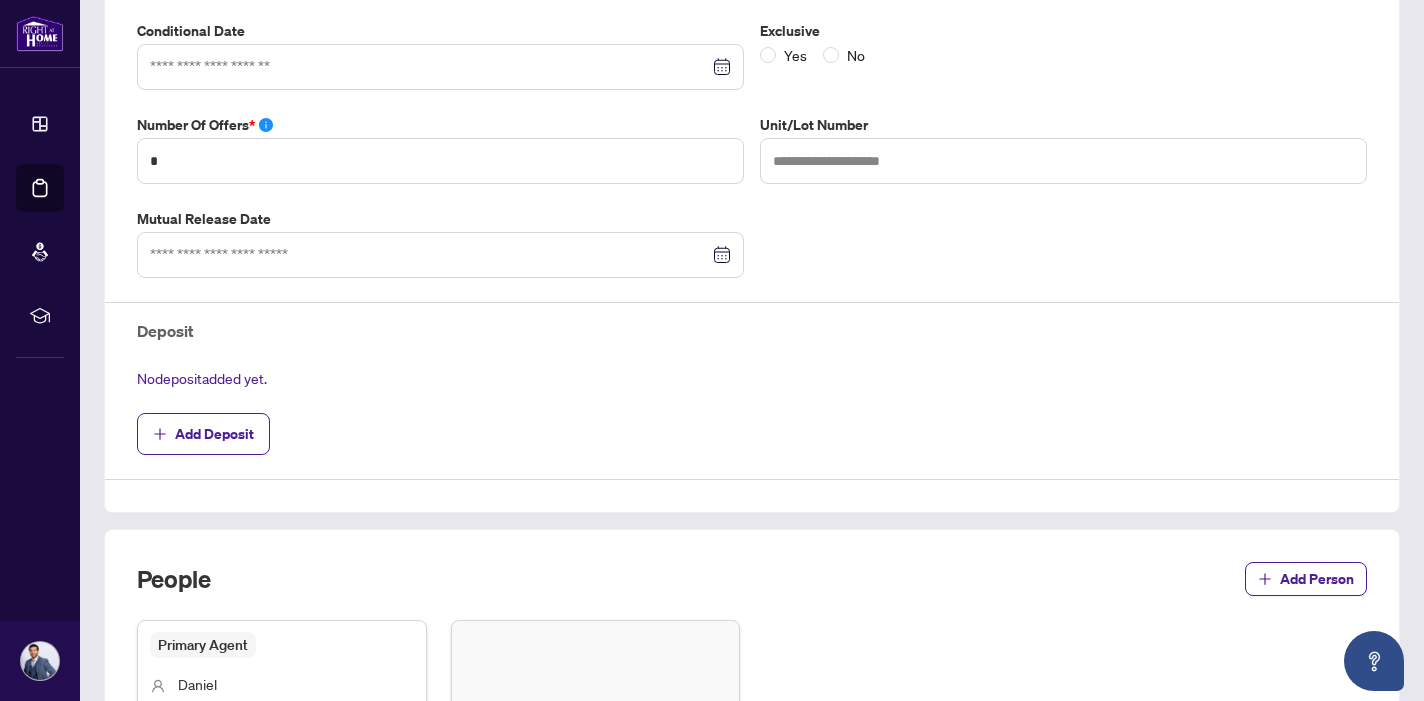 click on "Add Deposit" at bounding box center [752, 434] 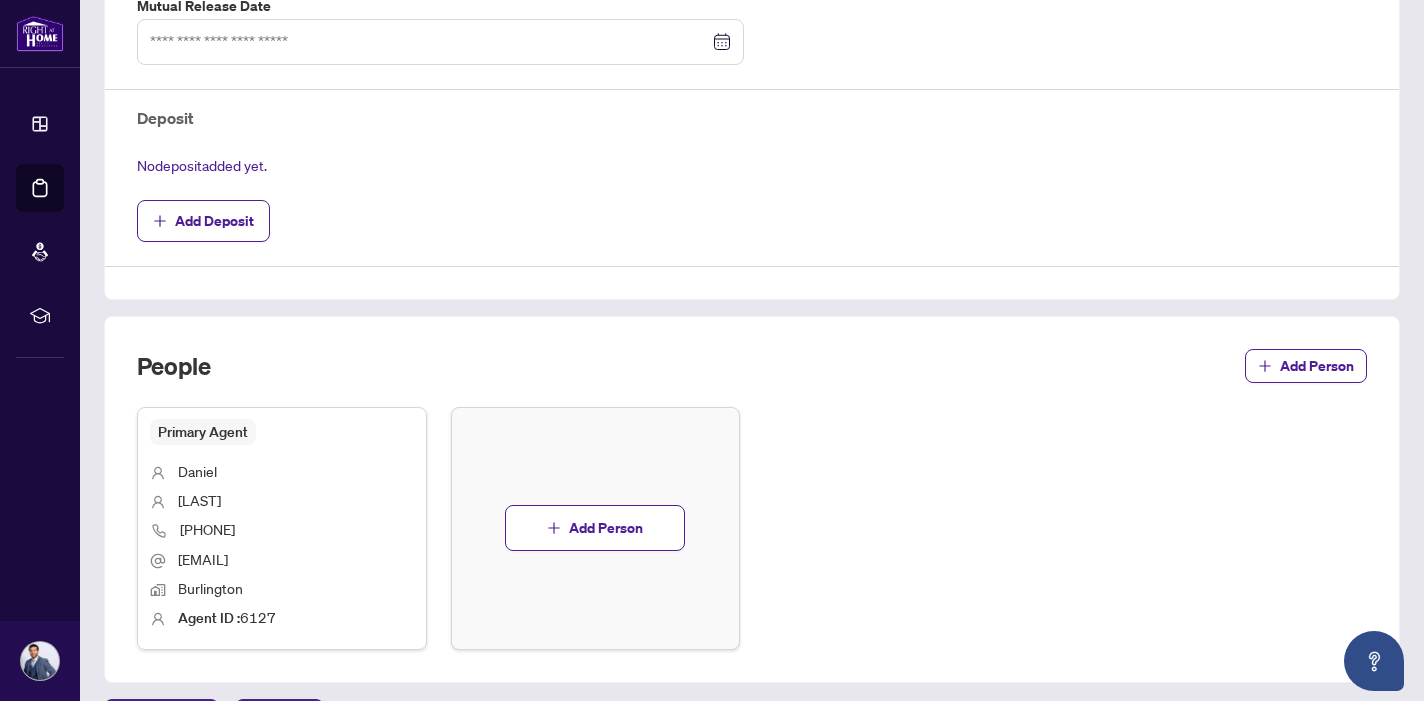 scroll, scrollTop: 748, scrollLeft: 0, axis: vertical 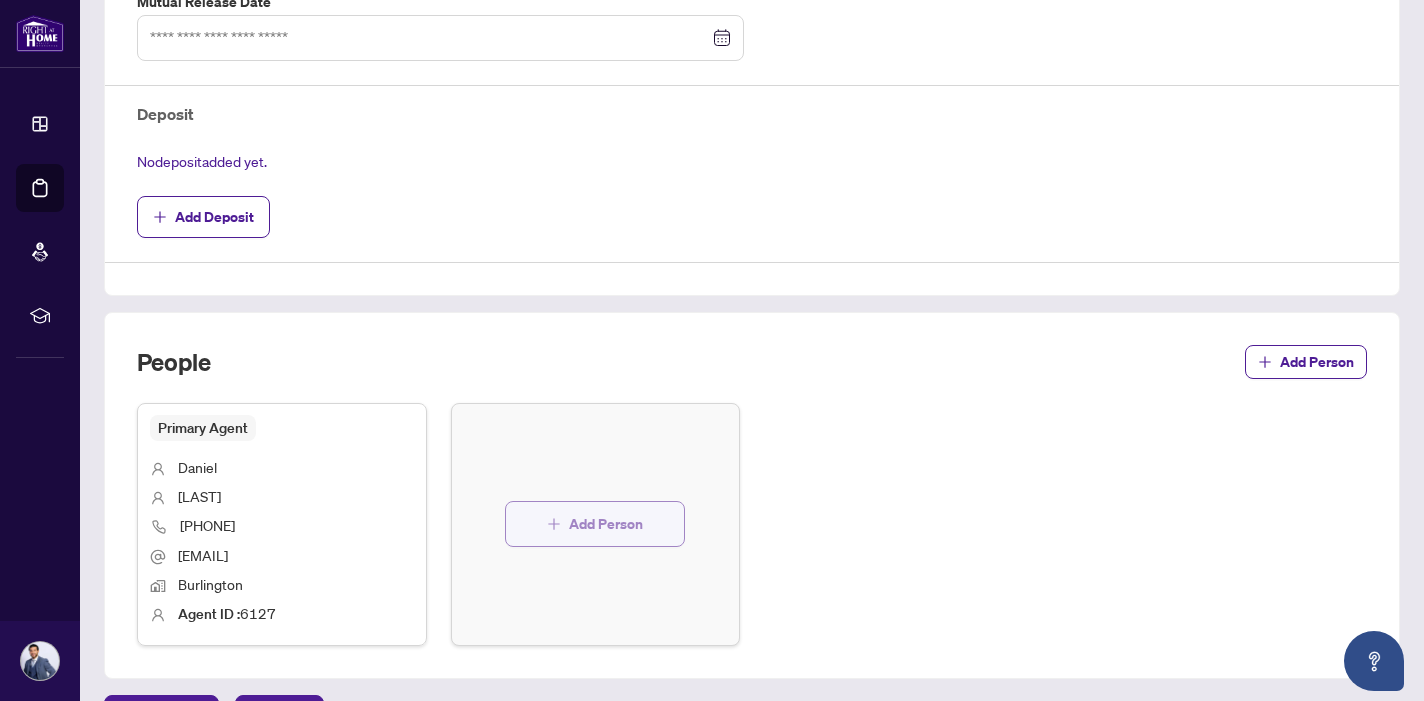 click on "Add Person" at bounding box center (606, 524) 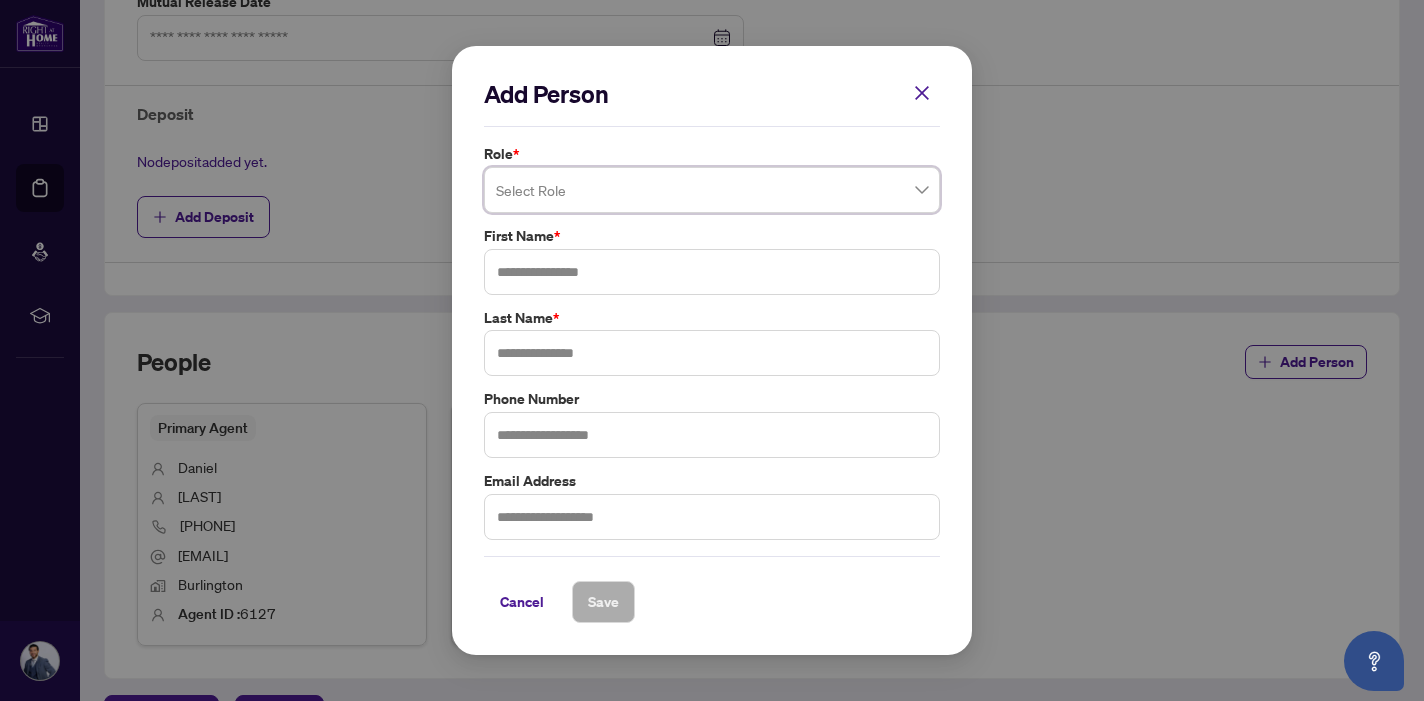 click at bounding box center (712, 190) 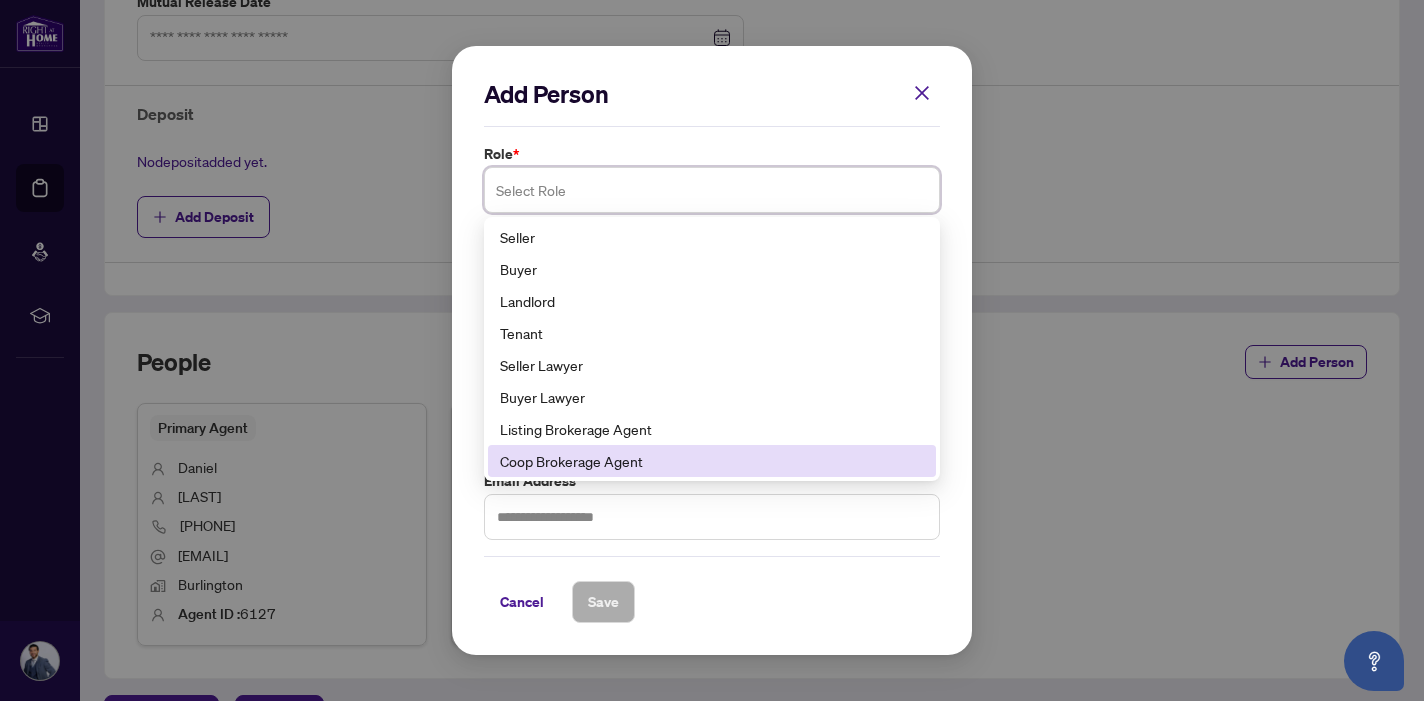 click on "Coop Brokerage Agent" at bounding box center (712, 461) 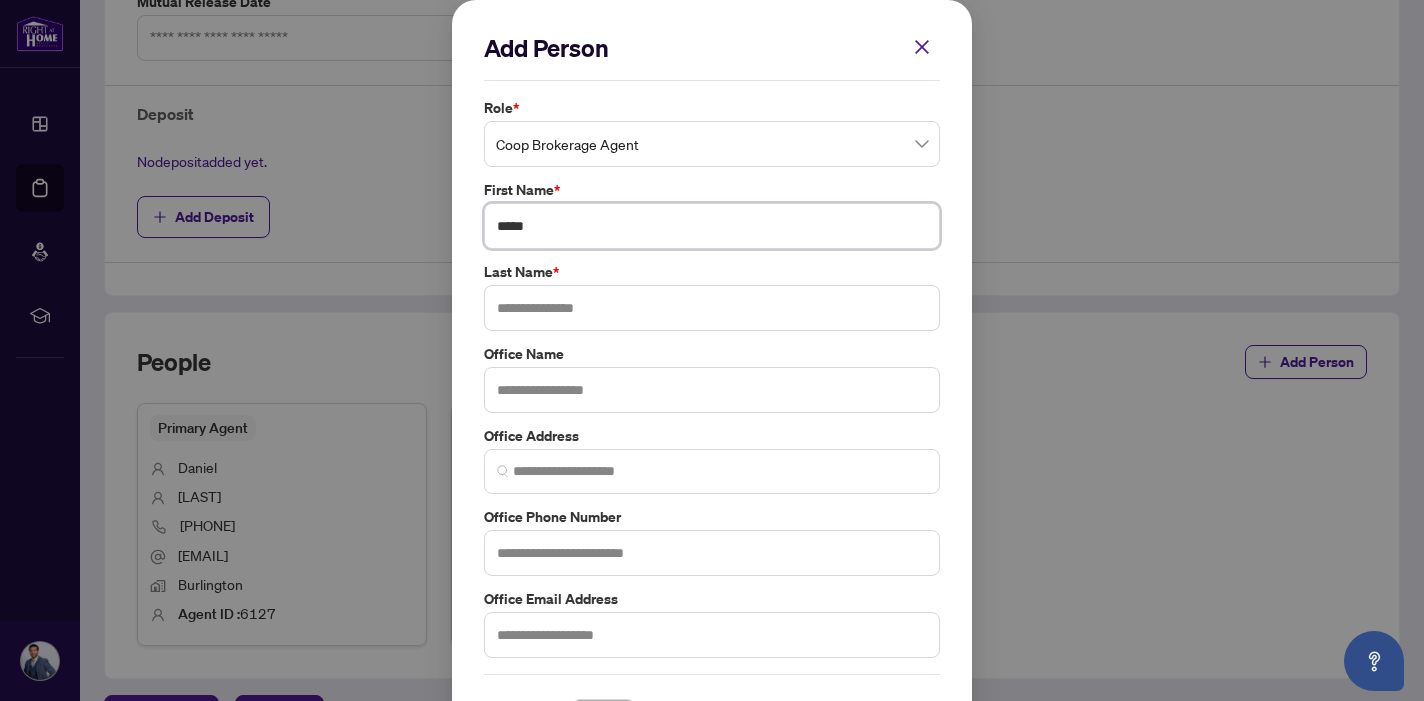 click on "*****" at bounding box center [712, 226] 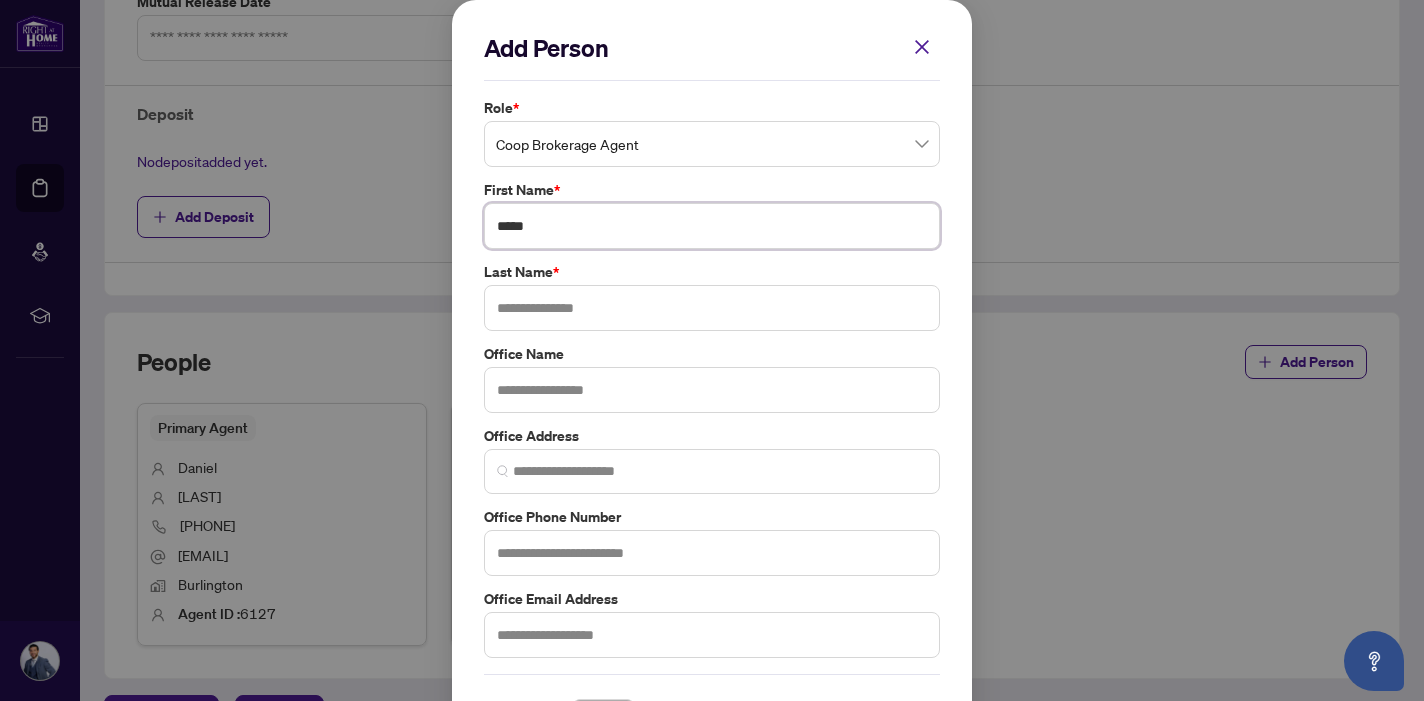 type on "*****" 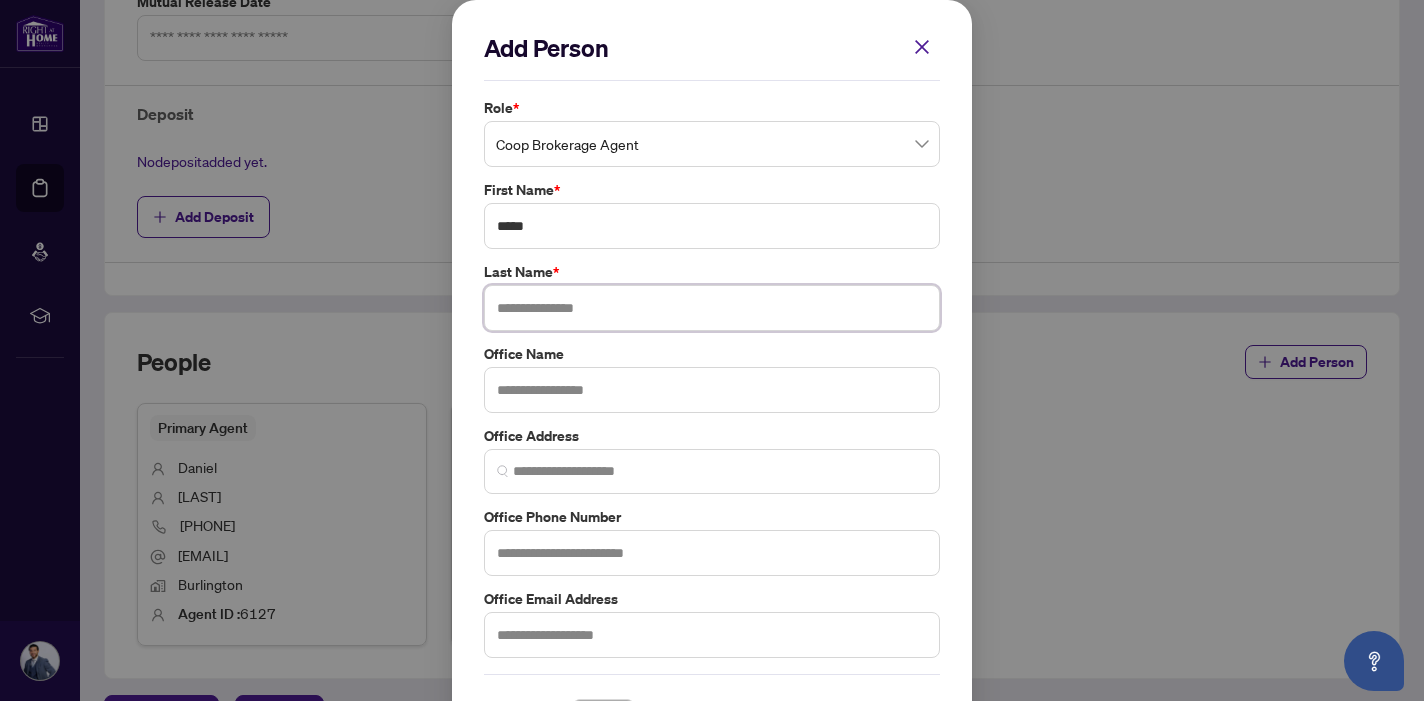 paste on "**********" 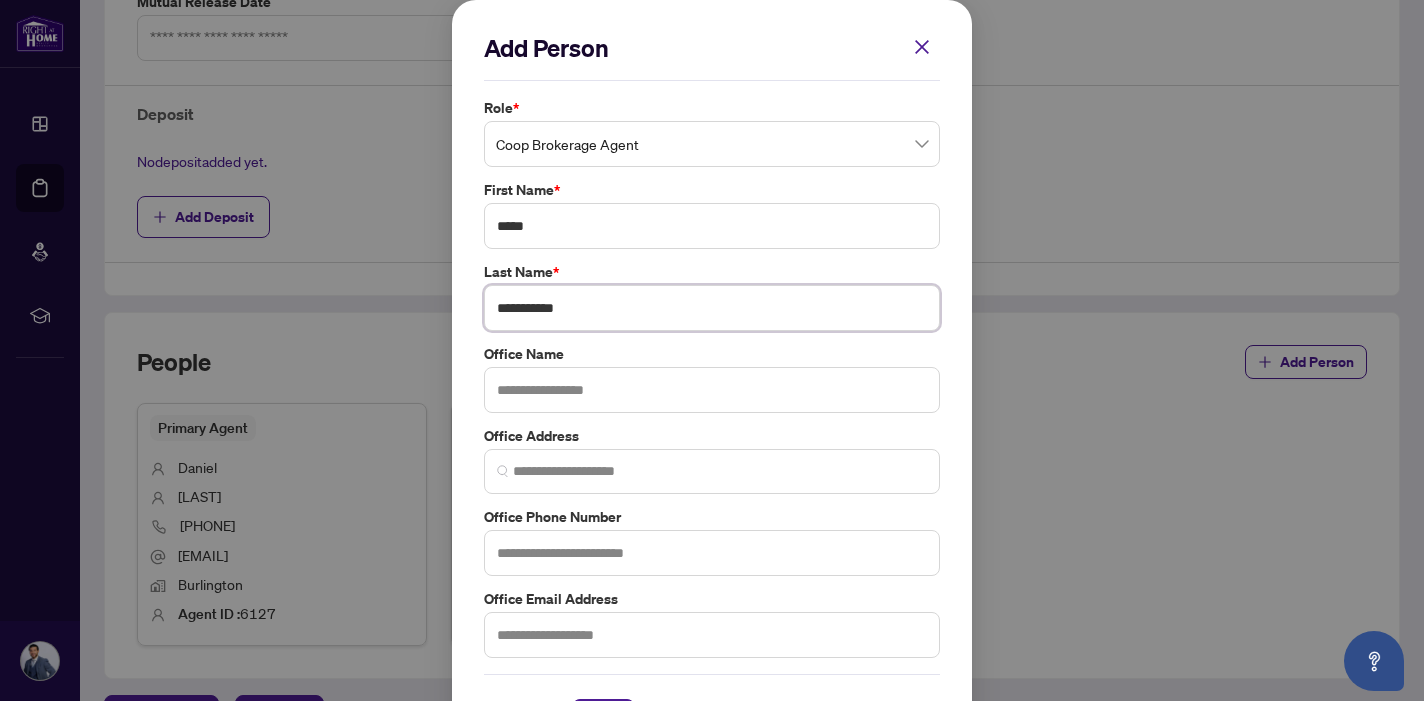 click on "**********" at bounding box center [712, 308] 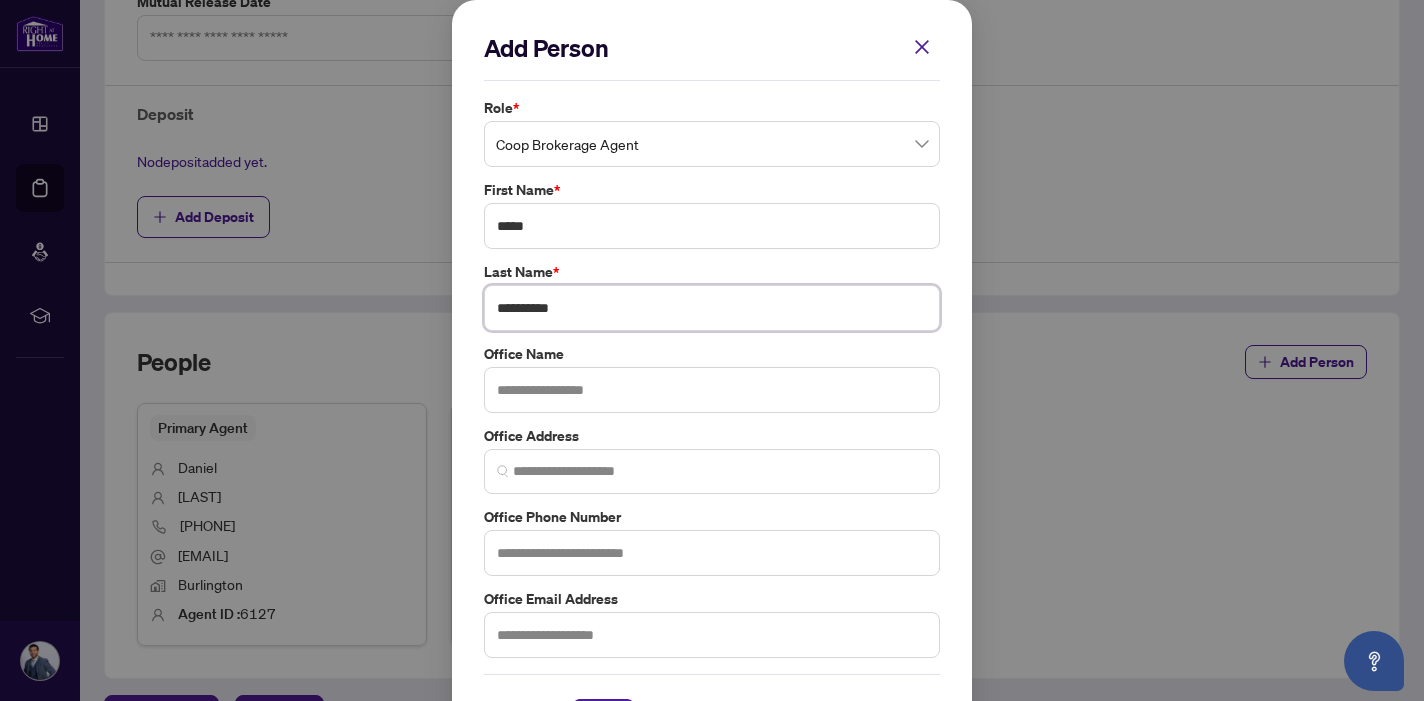 type on "**********" 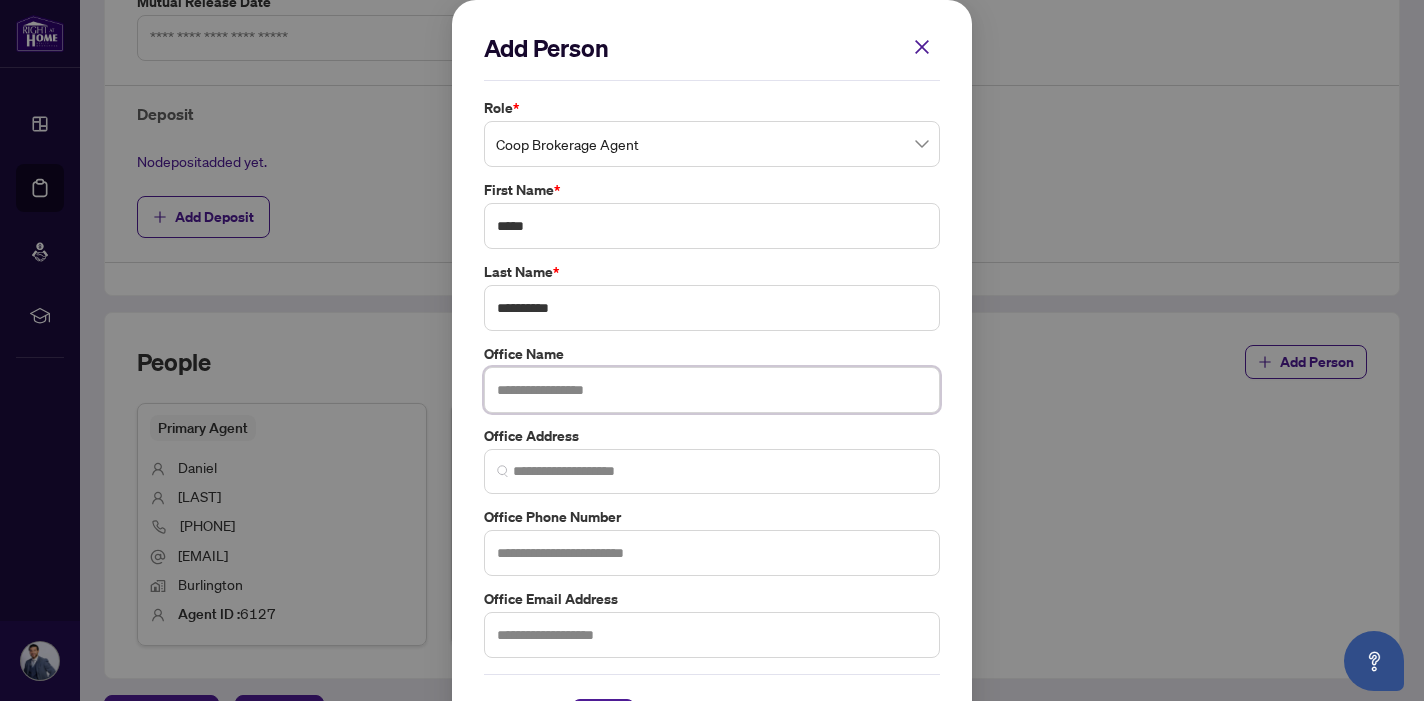 click at bounding box center [712, 390] 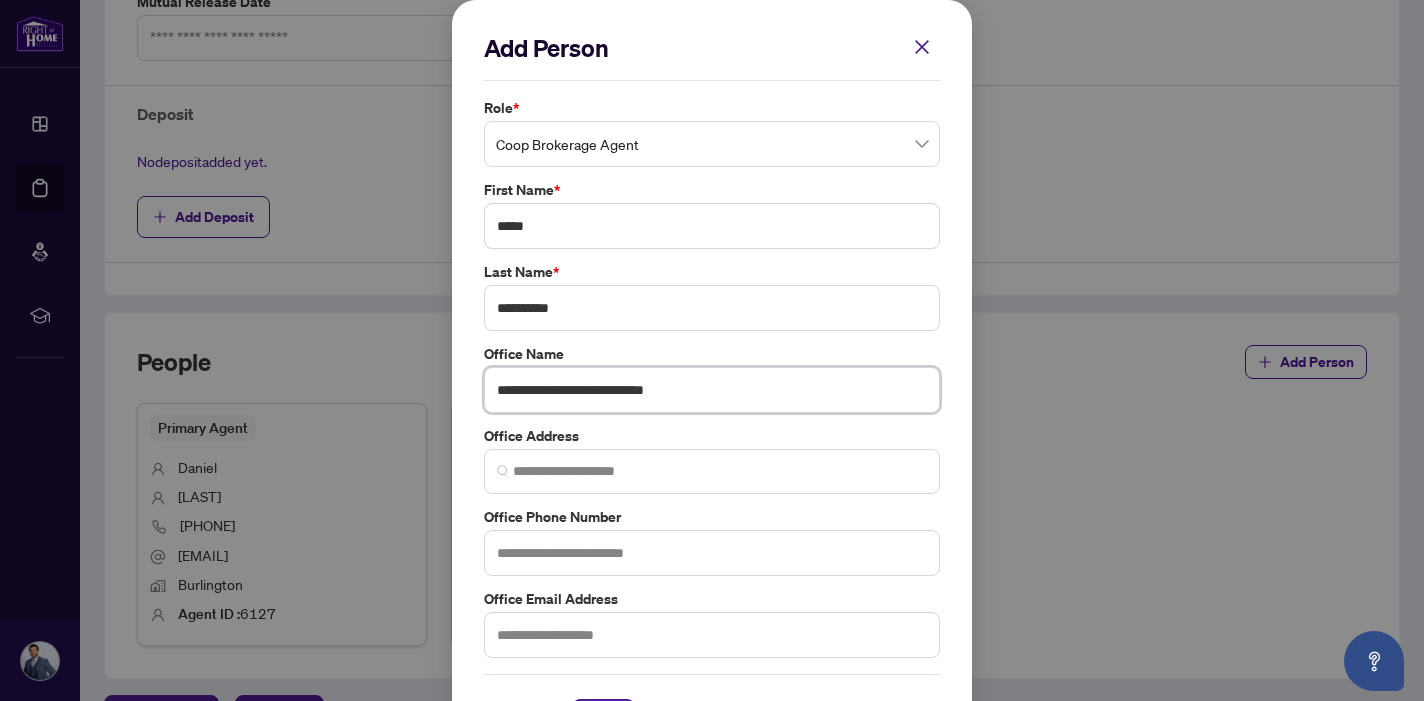 type on "**********" 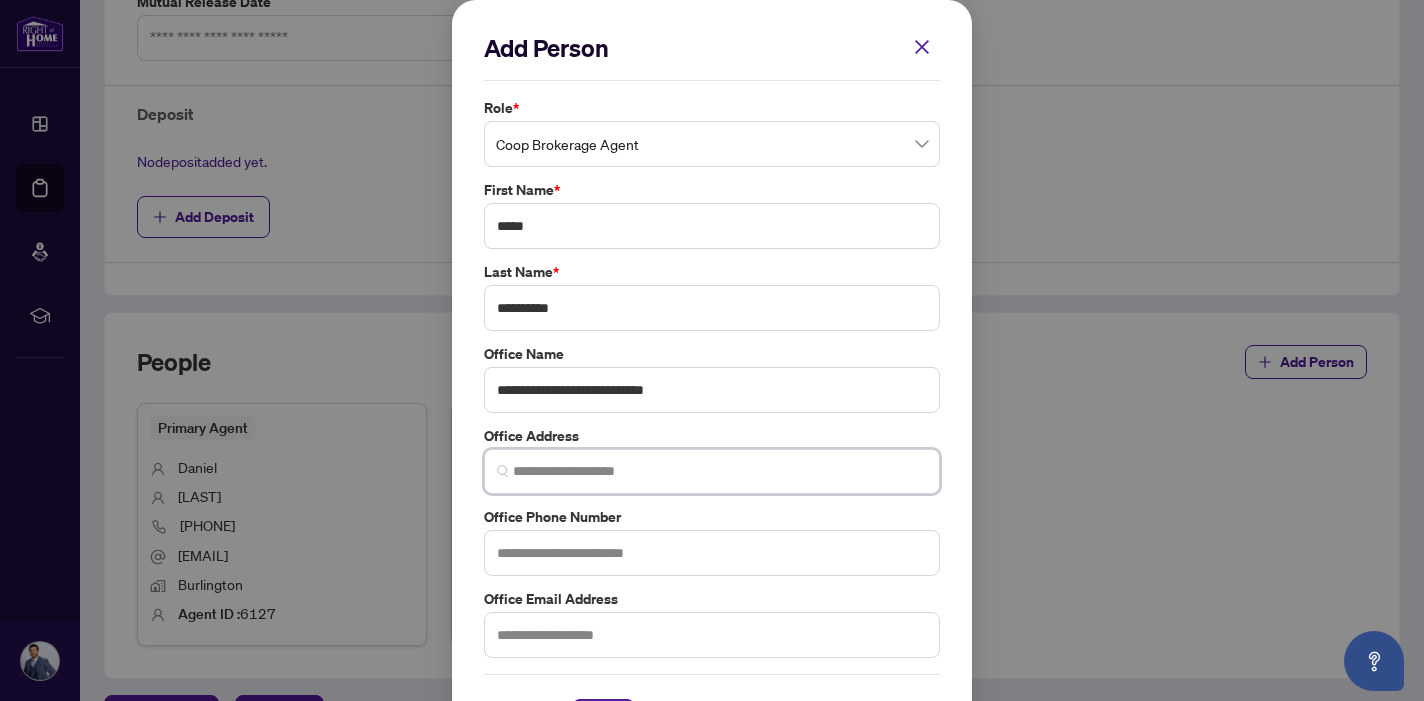 click at bounding box center (720, 471) 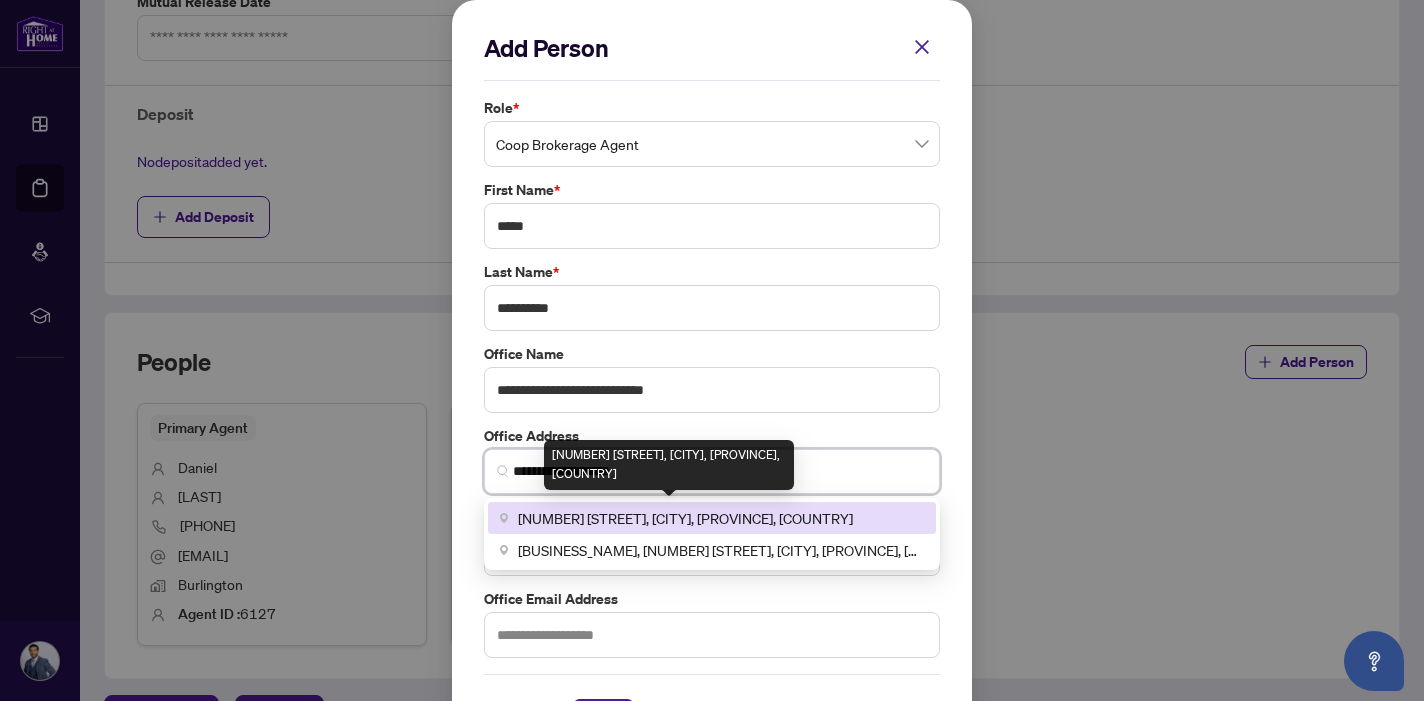 click on "[NUMBER] [STREET], [CITY], [PROVINCE], [COUNTRY]" at bounding box center [685, 518] 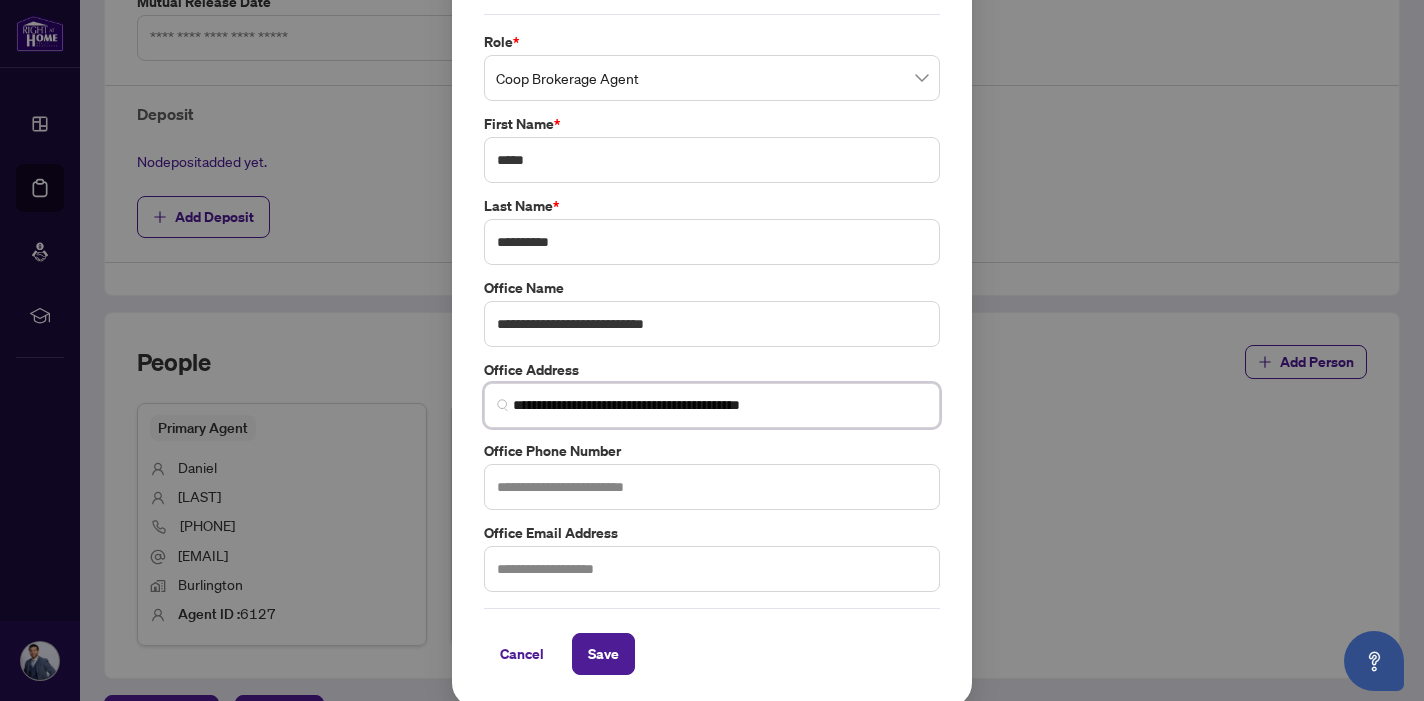 scroll, scrollTop: 65, scrollLeft: 0, axis: vertical 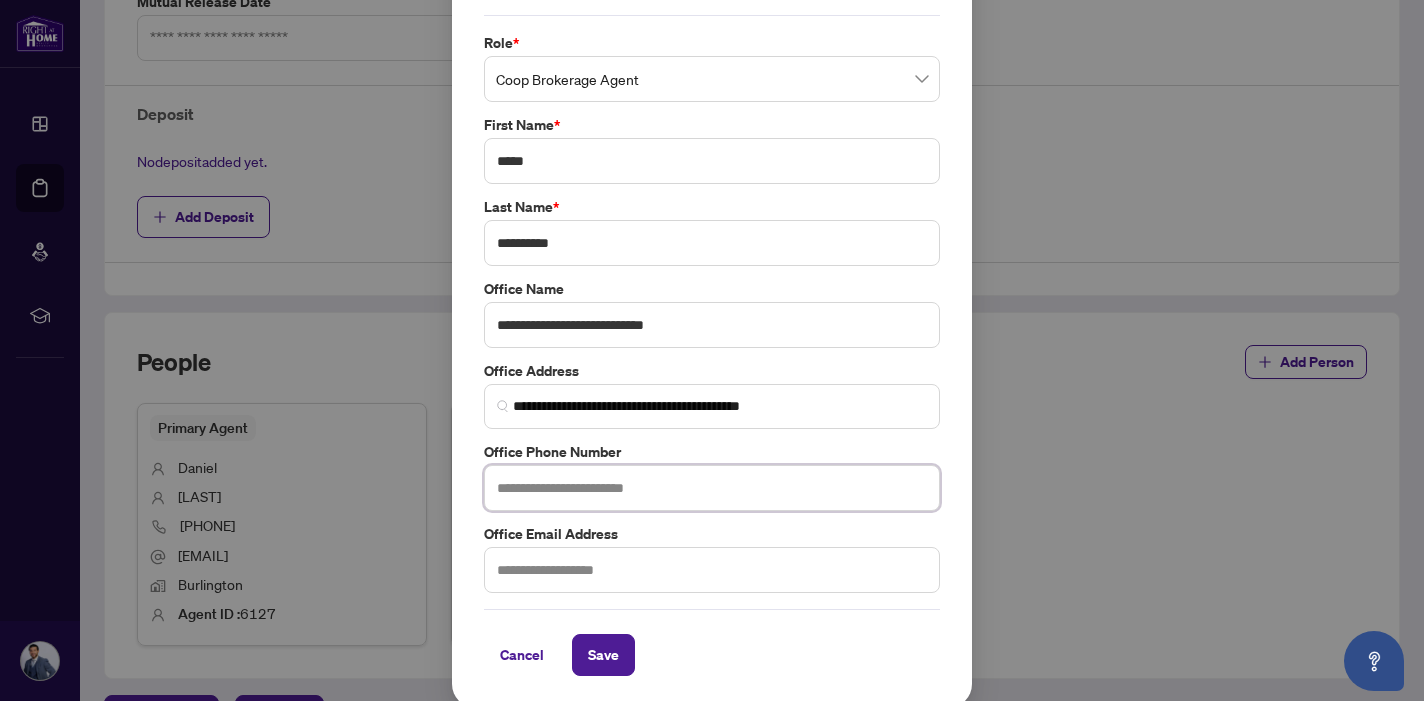 click at bounding box center (712, 488) 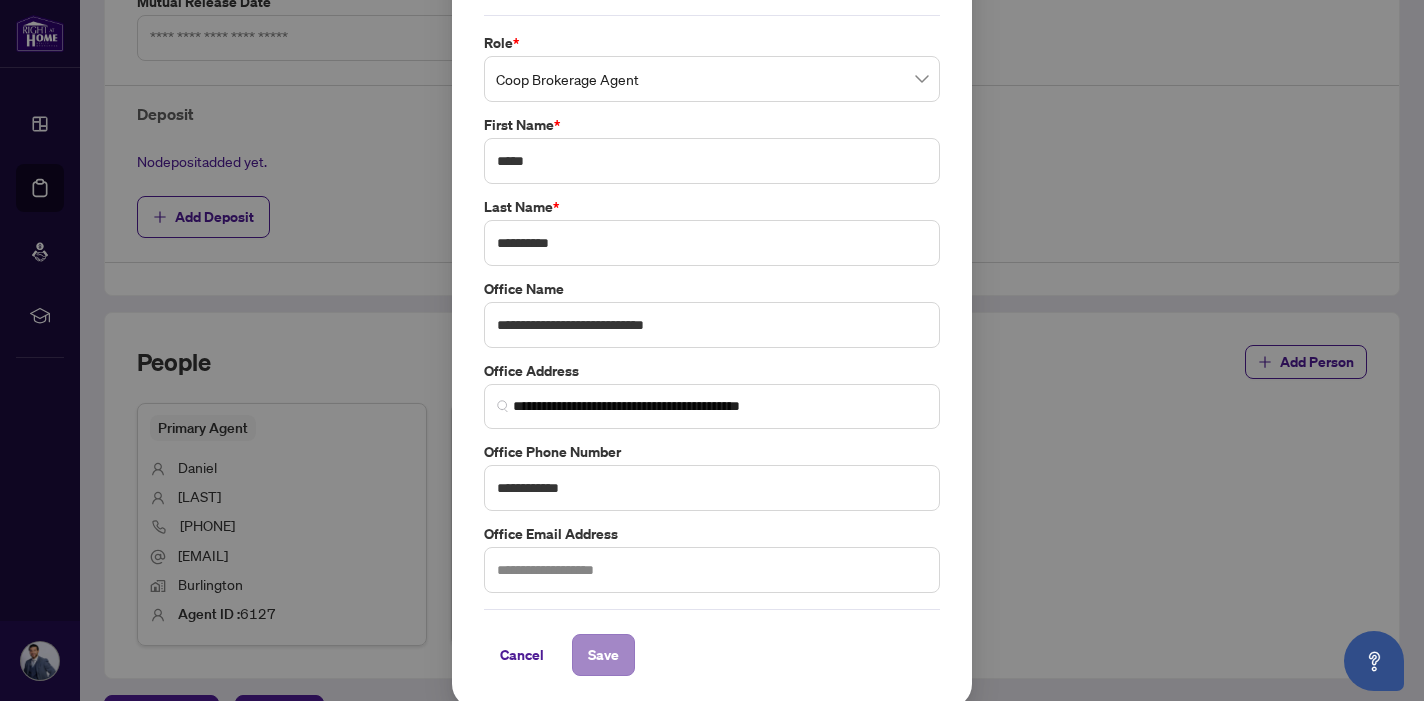 click on "Save" at bounding box center (603, 655) 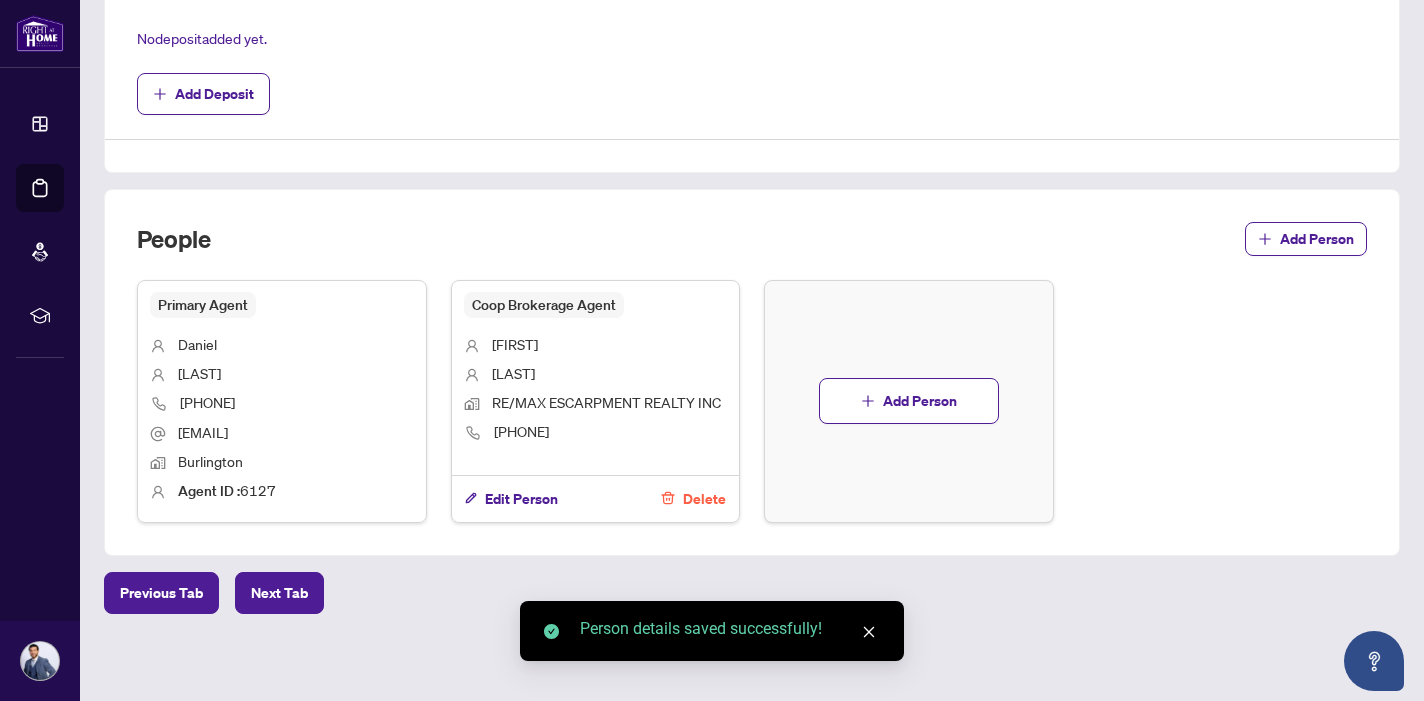 scroll, scrollTop: 870, scrollLeft: 0, axis: vertical 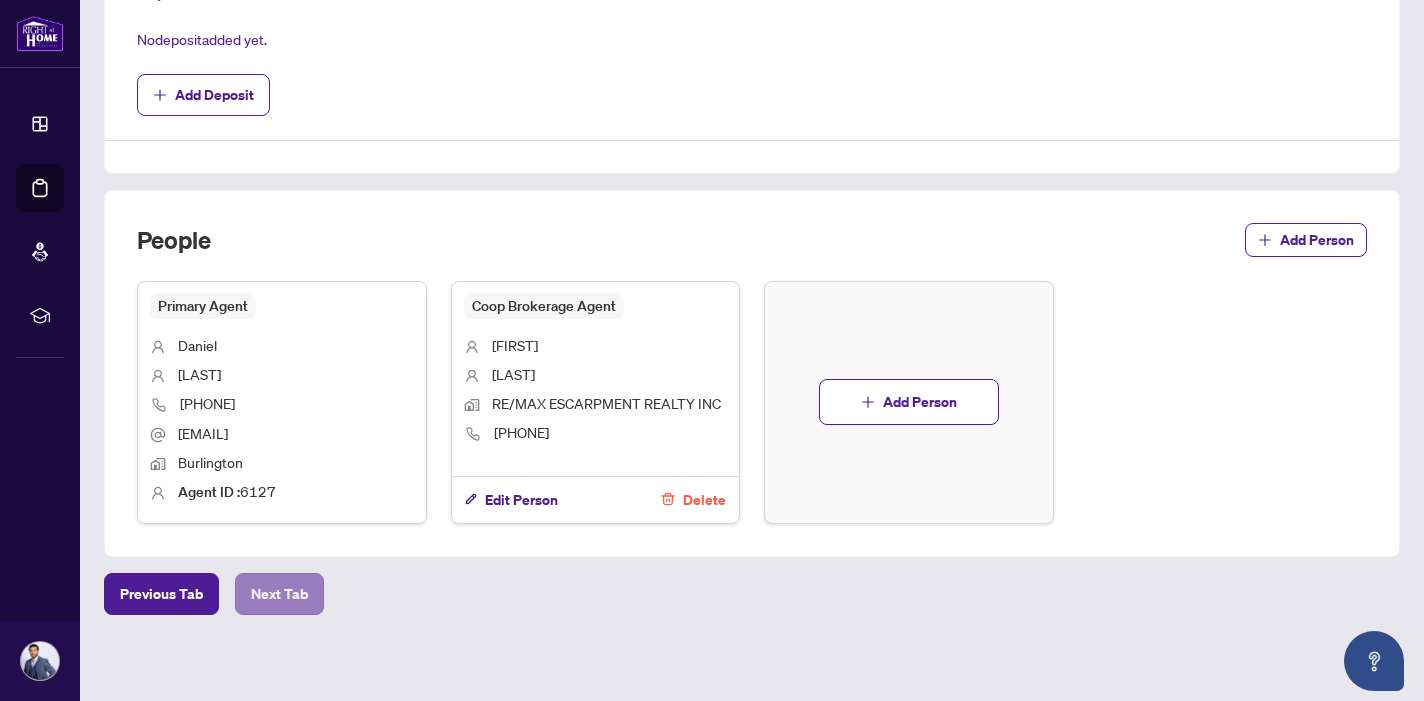 click on "Next Tab" at bounding box center (279, 594) 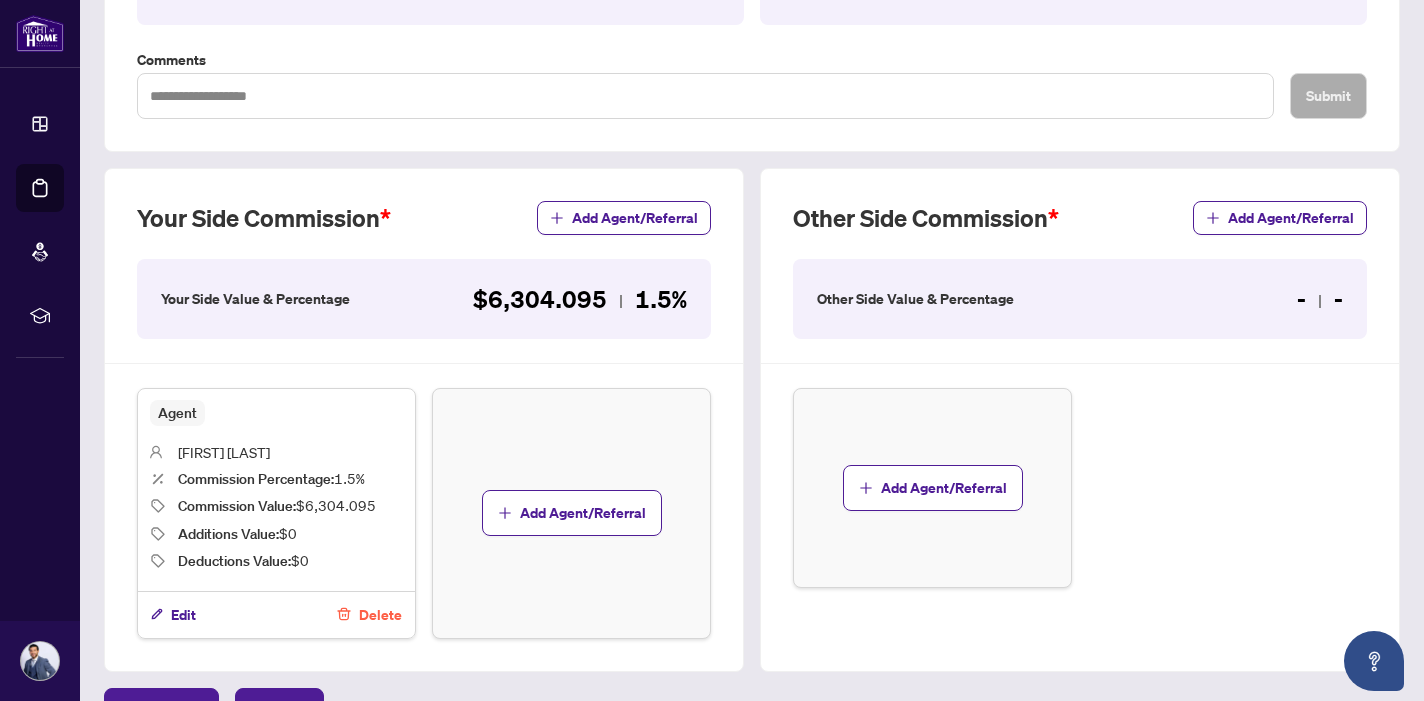 scroll, scrollTop: 425, scrollLeft: 0, axis: vertical 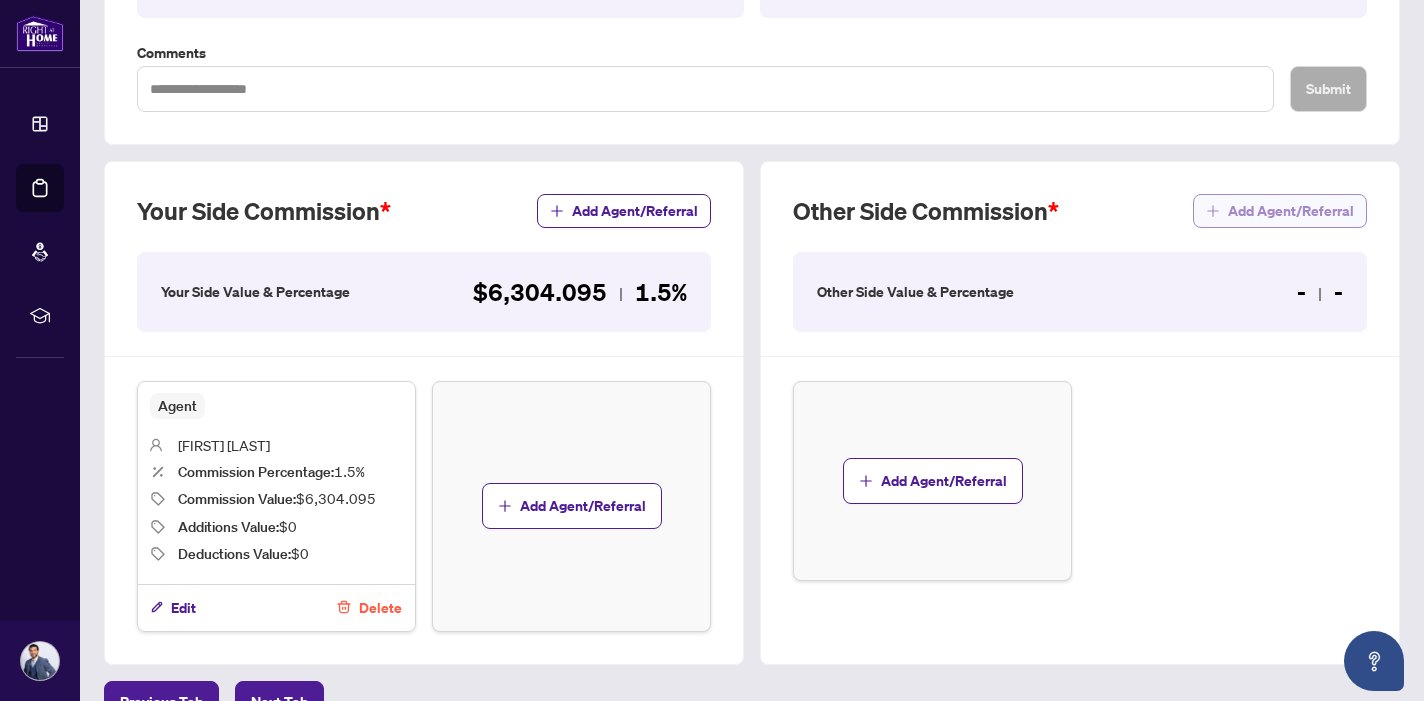 click on "Add Agent/Referral" at bounding box center (1291, 211) 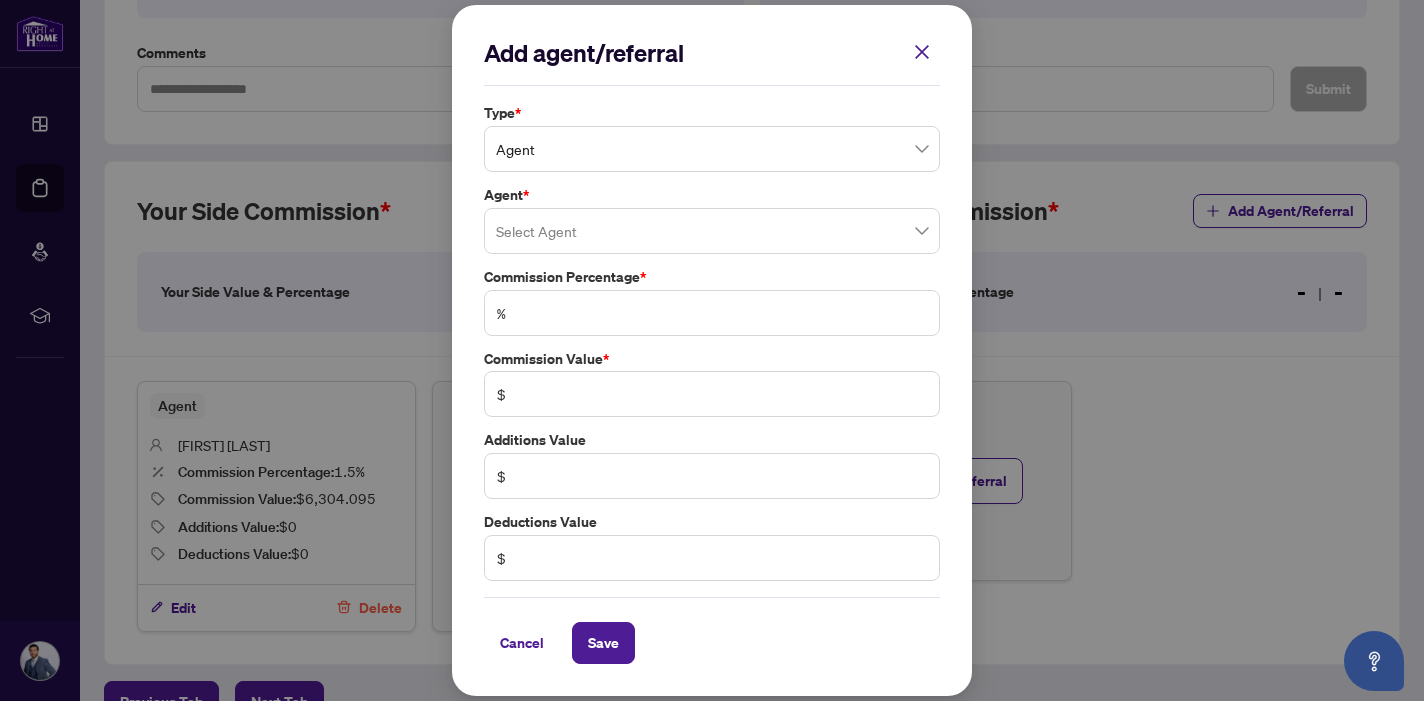click on "Agent" at bounding box center (712, 149) 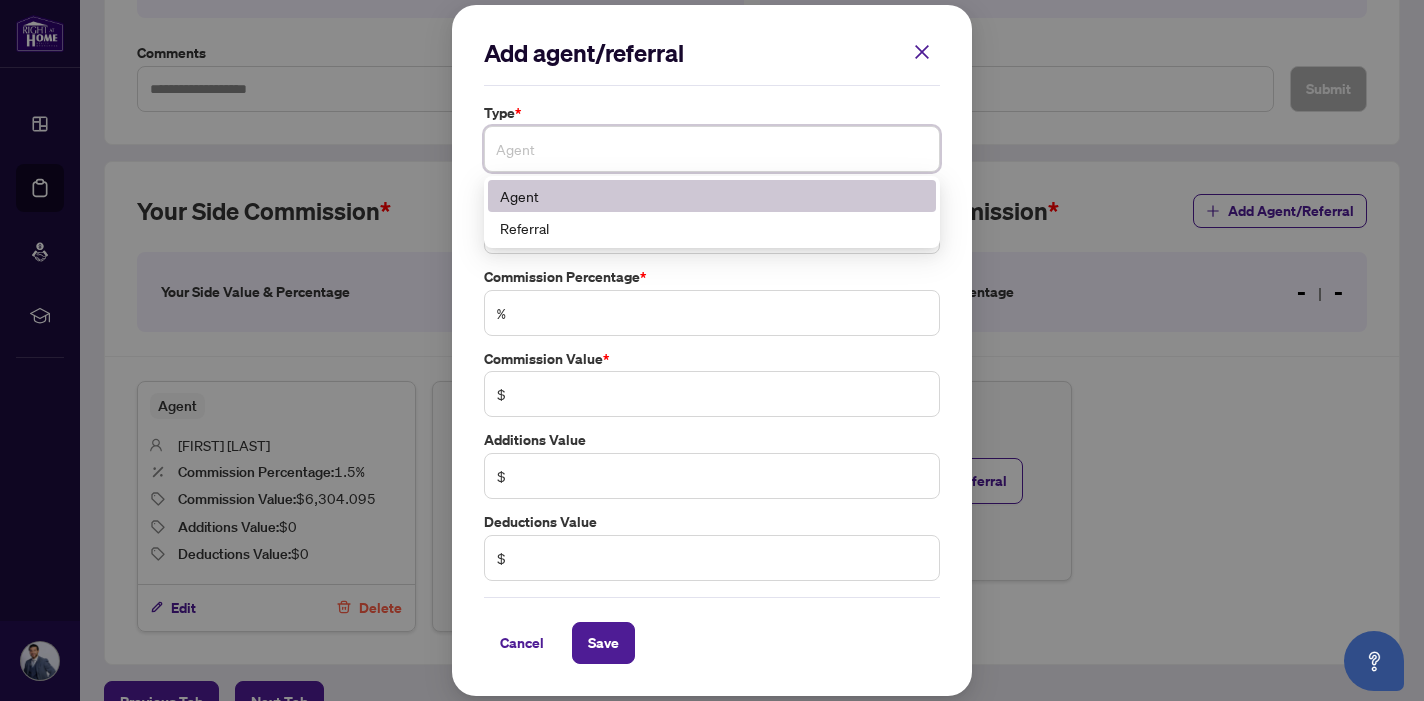 click on "Agent" at bounding box center (712, 196) 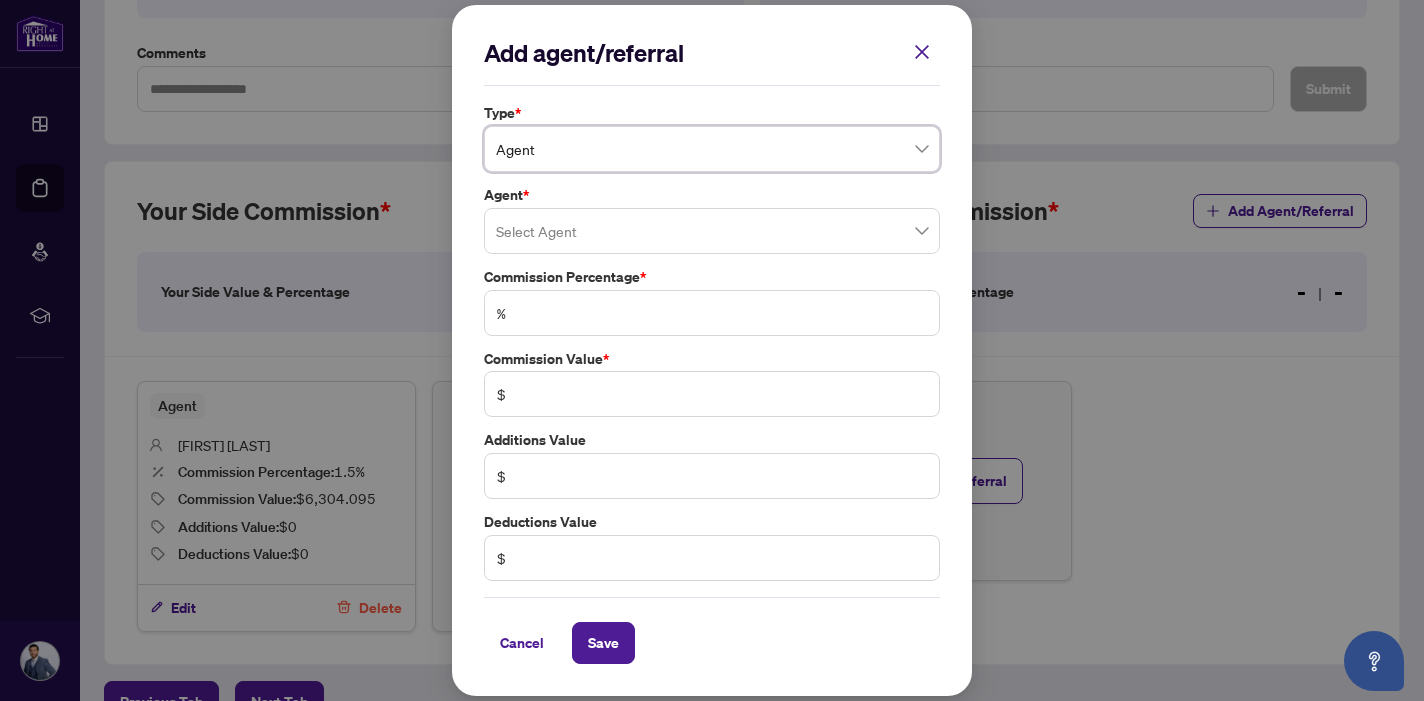 click at bounding box center (712, 231) 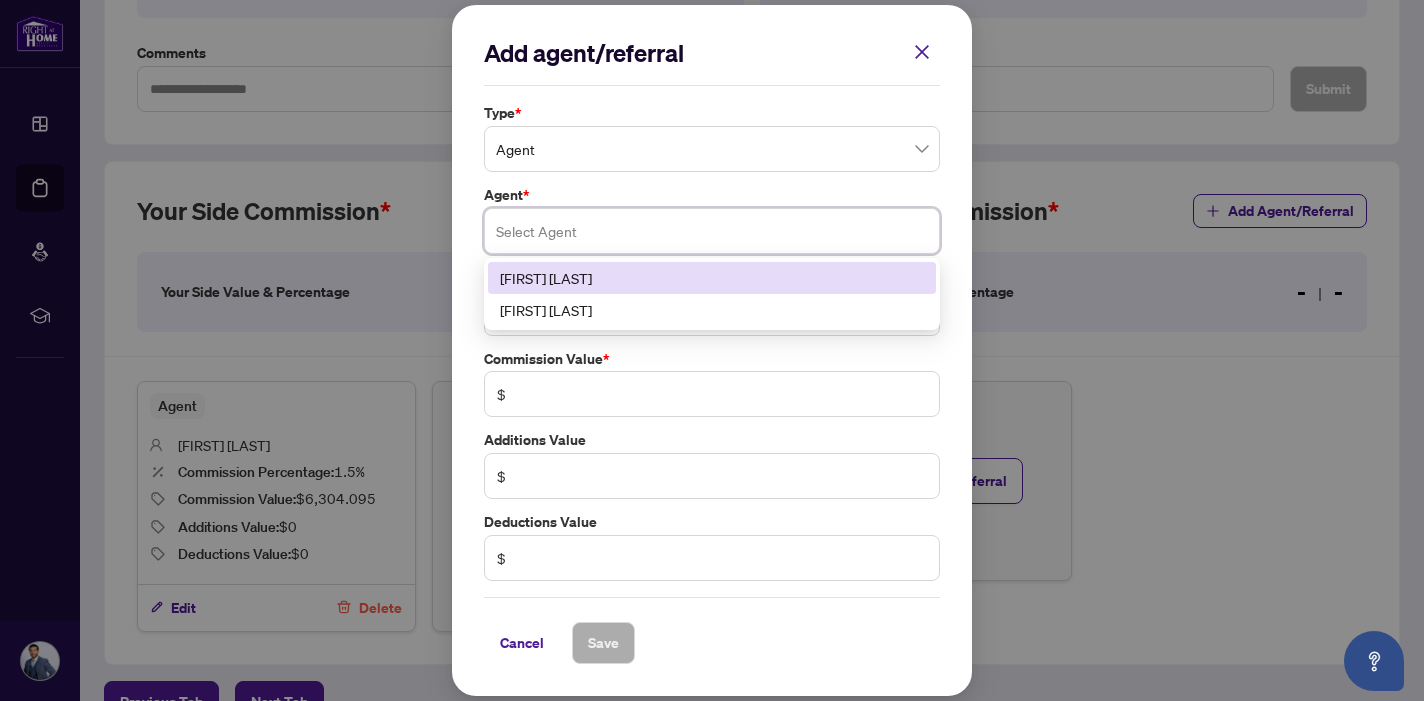 click on "[FIRST] [LAST]" at bounding box center (712, 310) 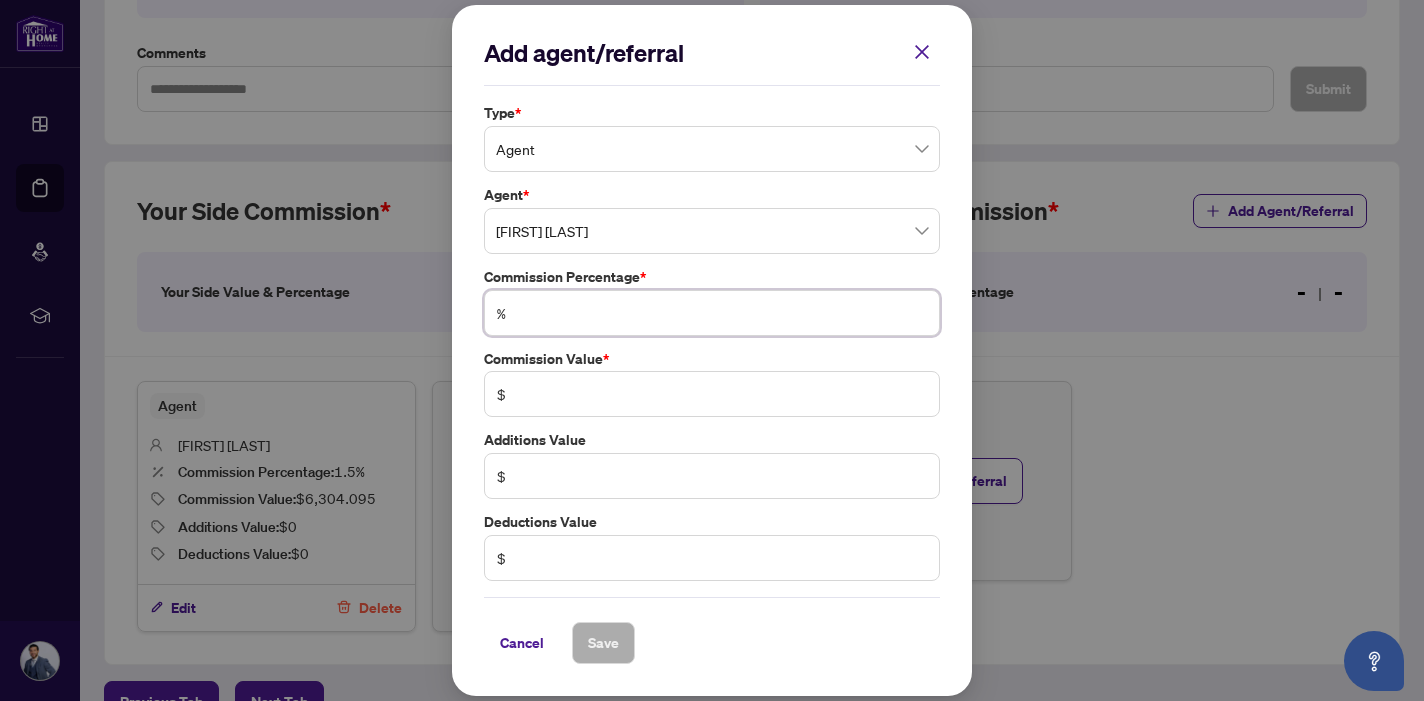 click at bounding box center (722, 313) 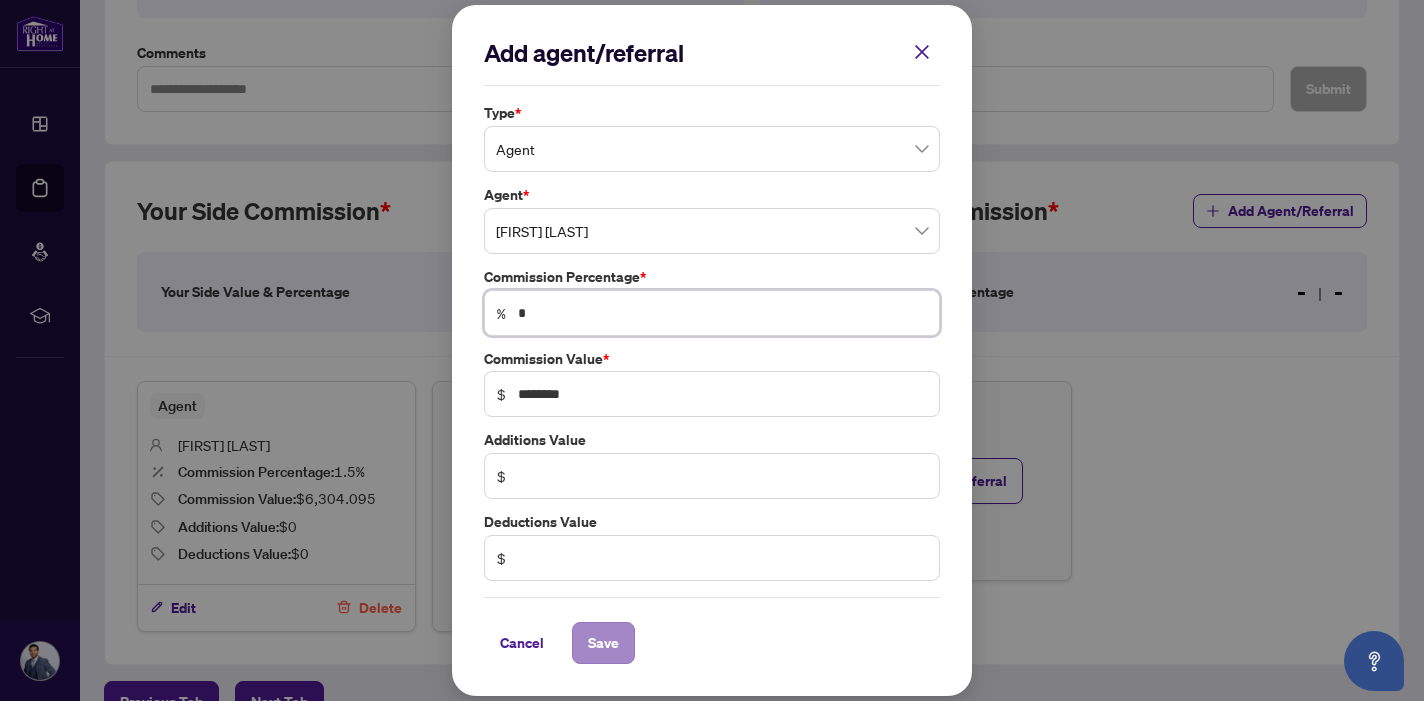 type on "*" 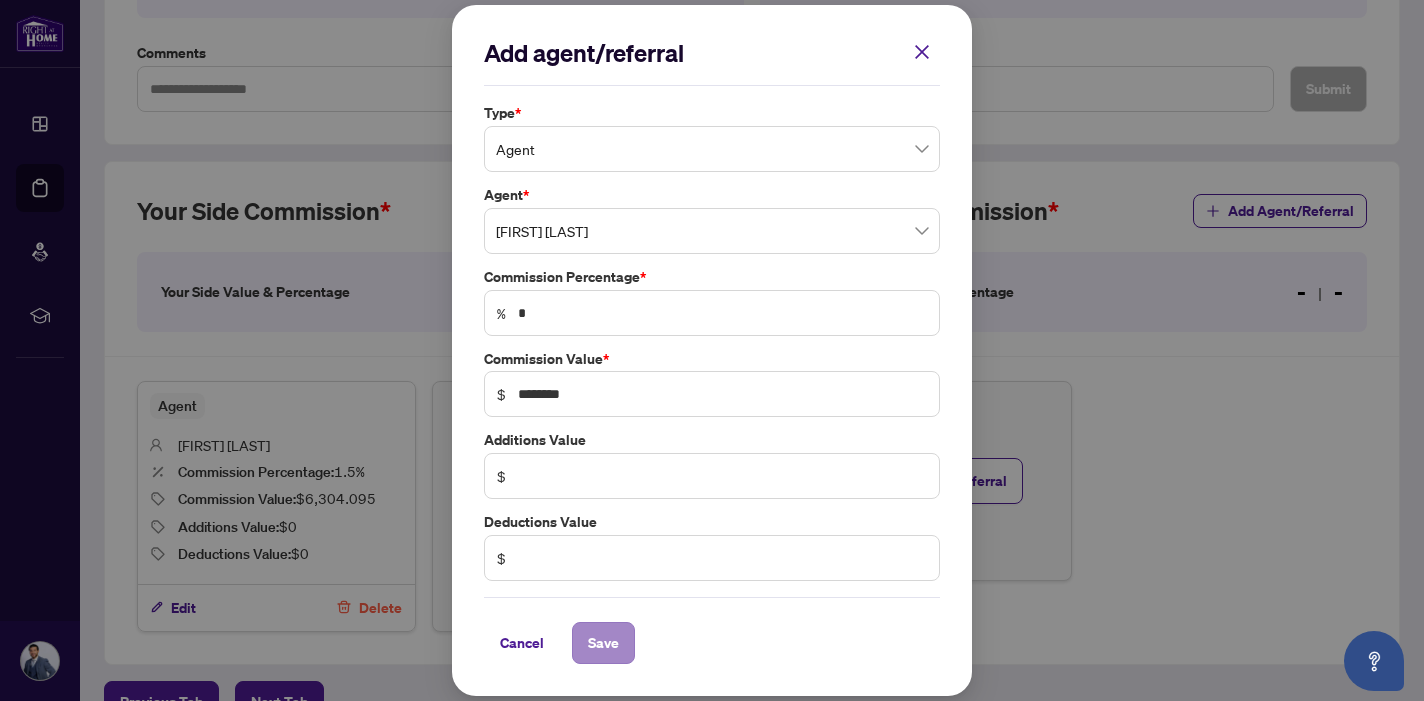 click on "Save" at bounding box center [603, 643] 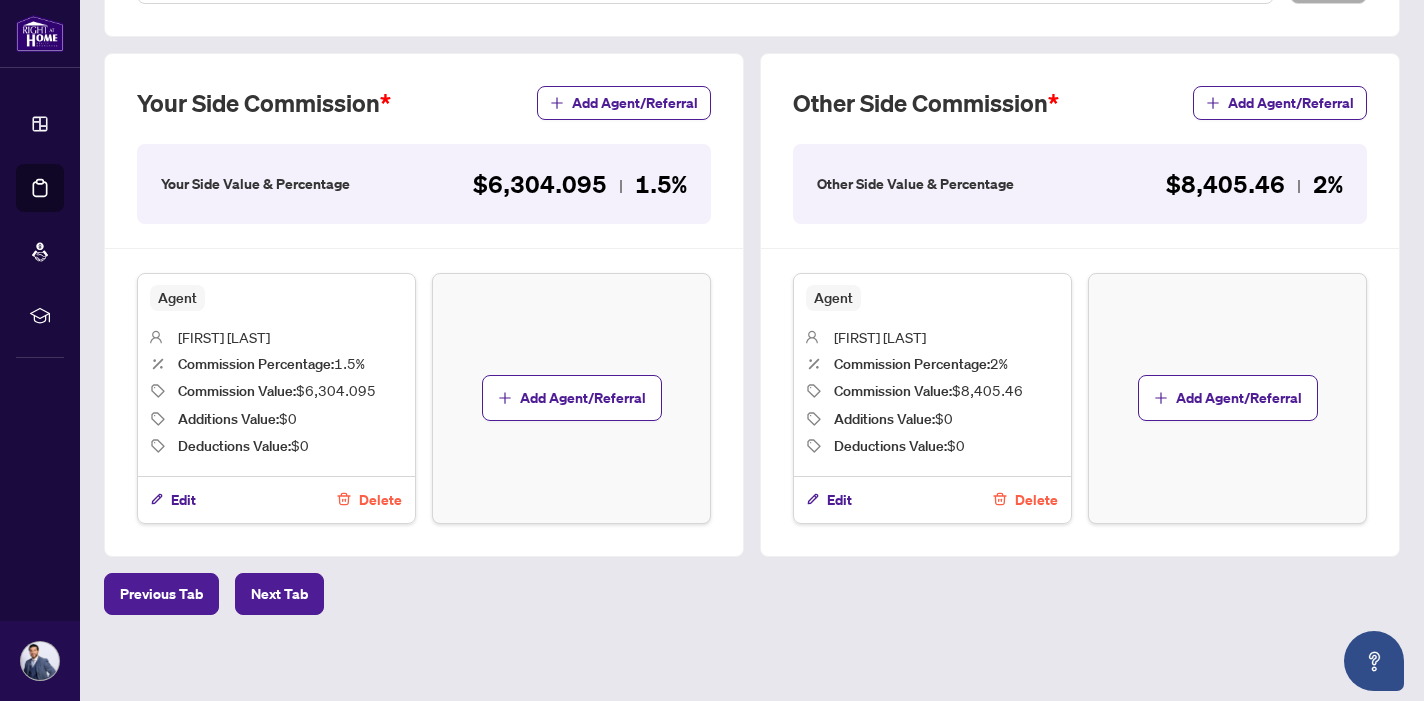 scroll, scrollTop: 531, scrollLeft: 0, axis: vertical 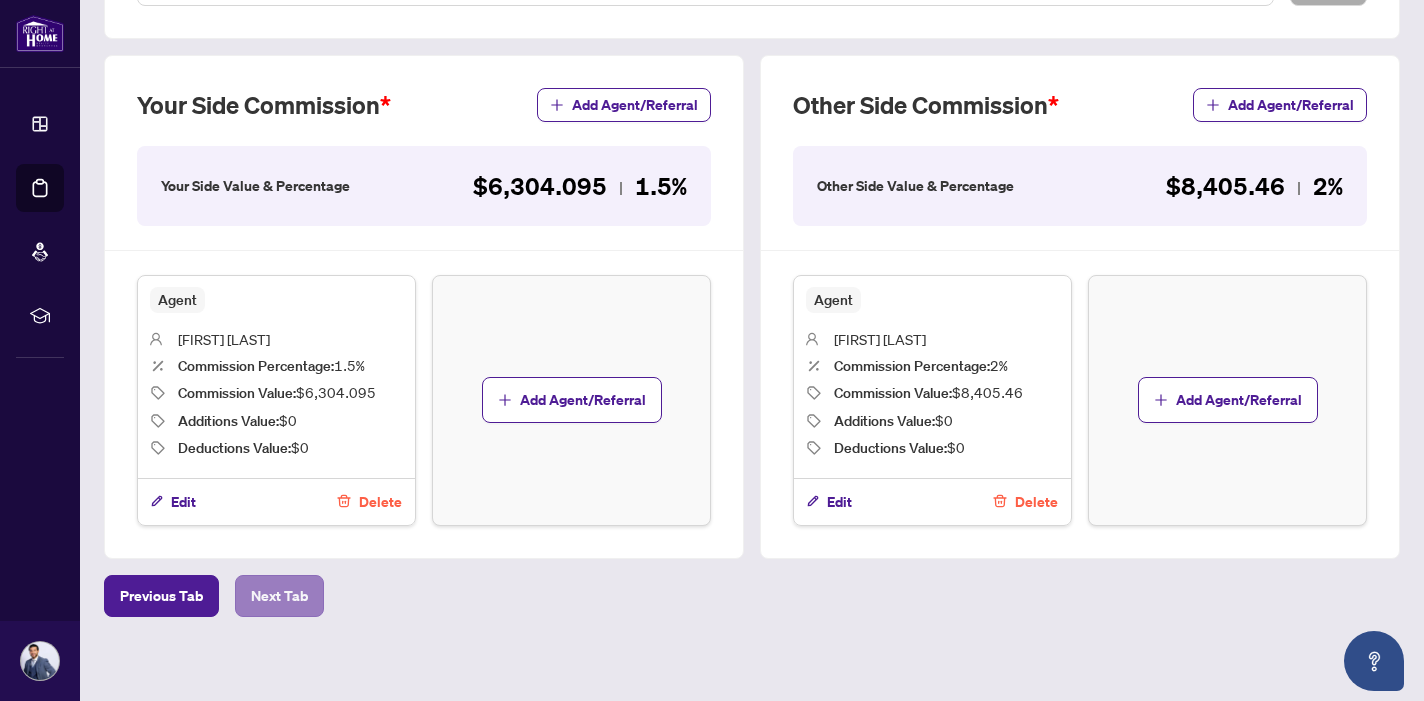 click on "Next Tab" at bounding box center [279, 596] 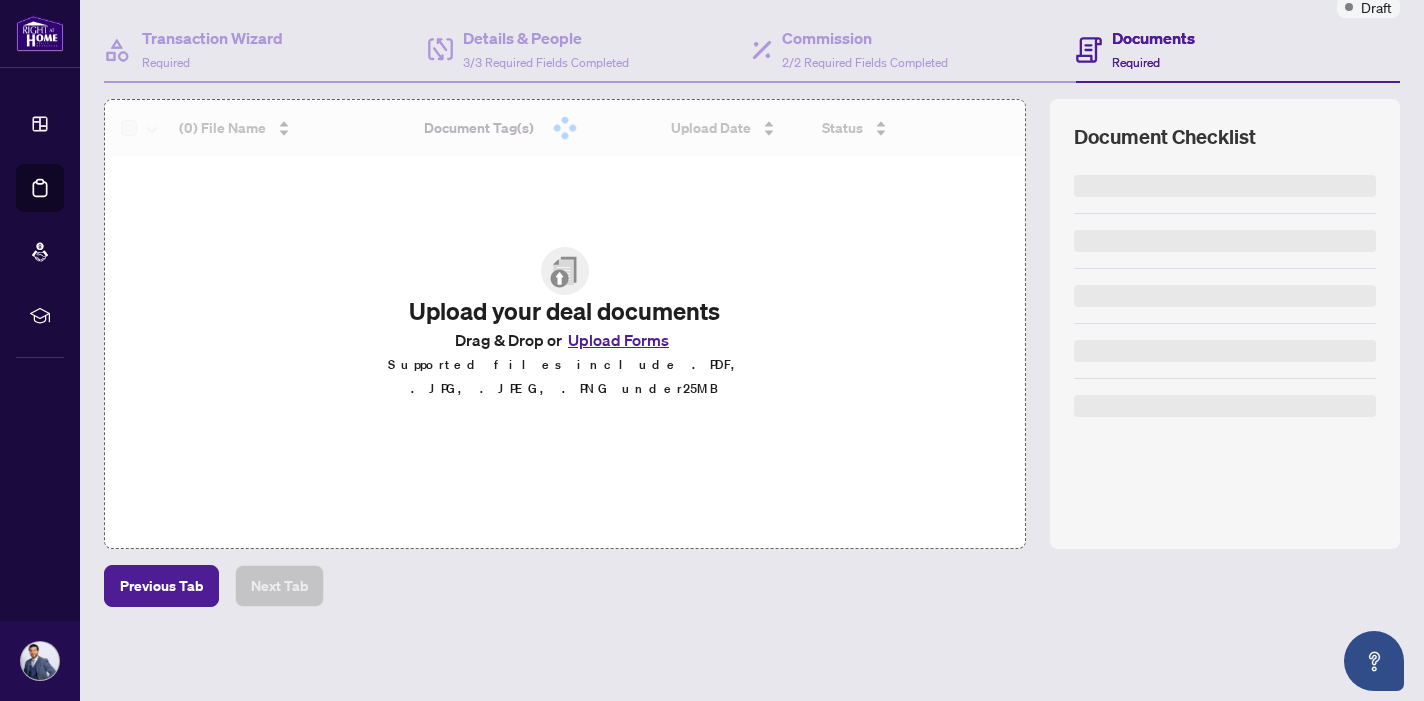 scroll, scrollTop: 174, scrollLeft: 0, axis: vertical 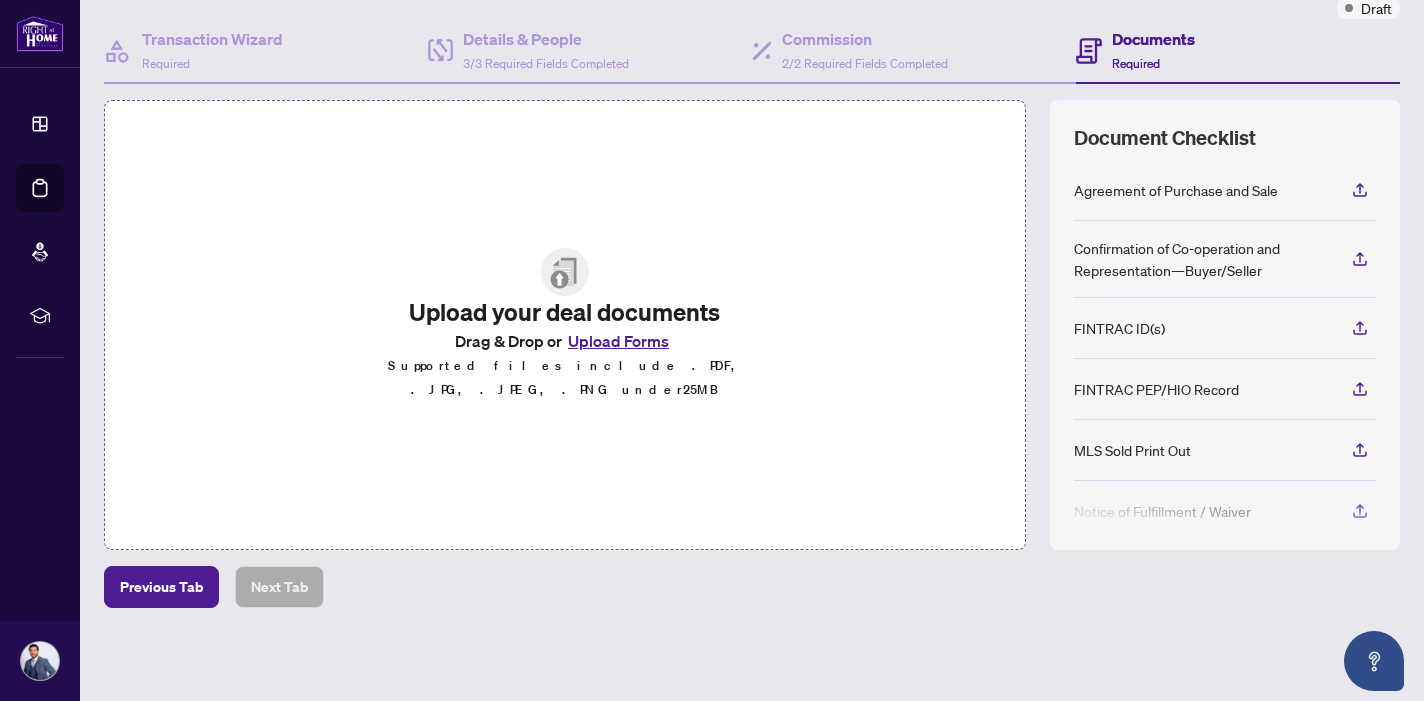 click on "Upload Forms" at bounding box center [618, 341] 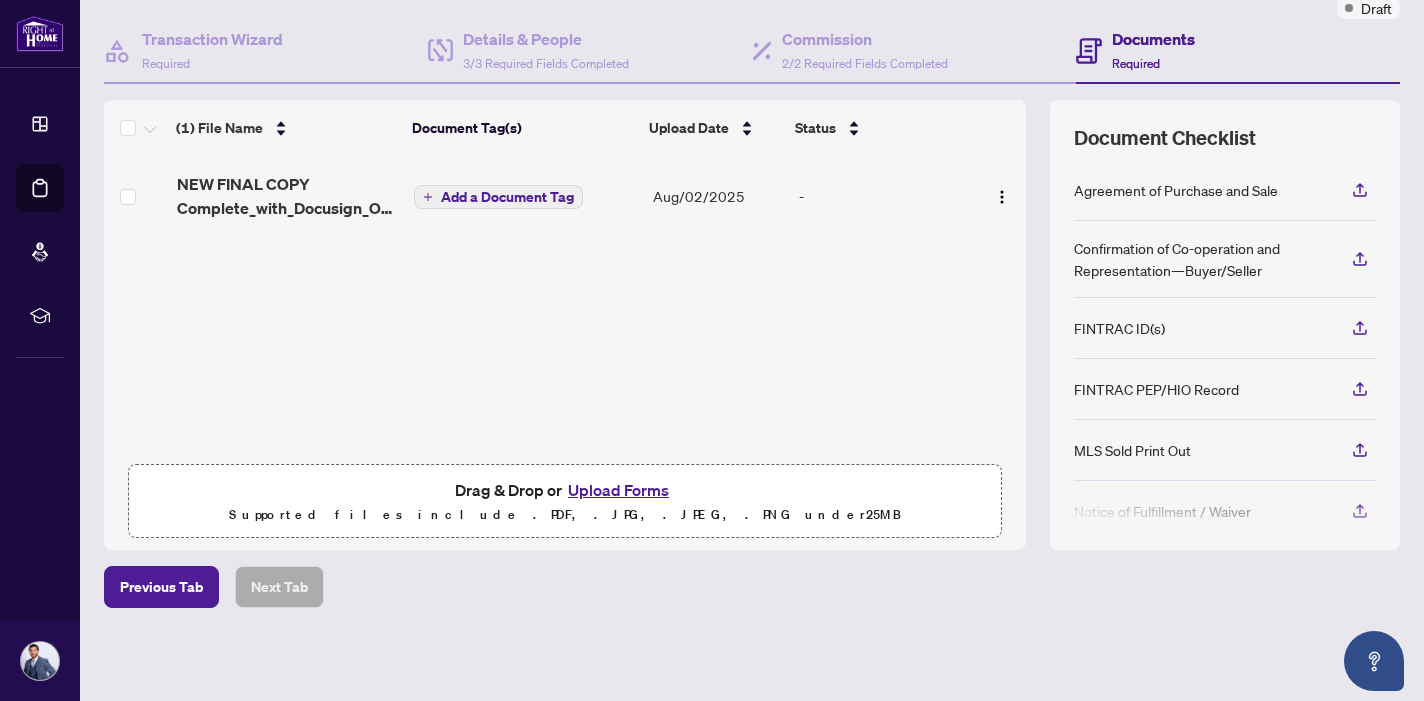 click on "Upload Forms" at bounding box center (618, 490) 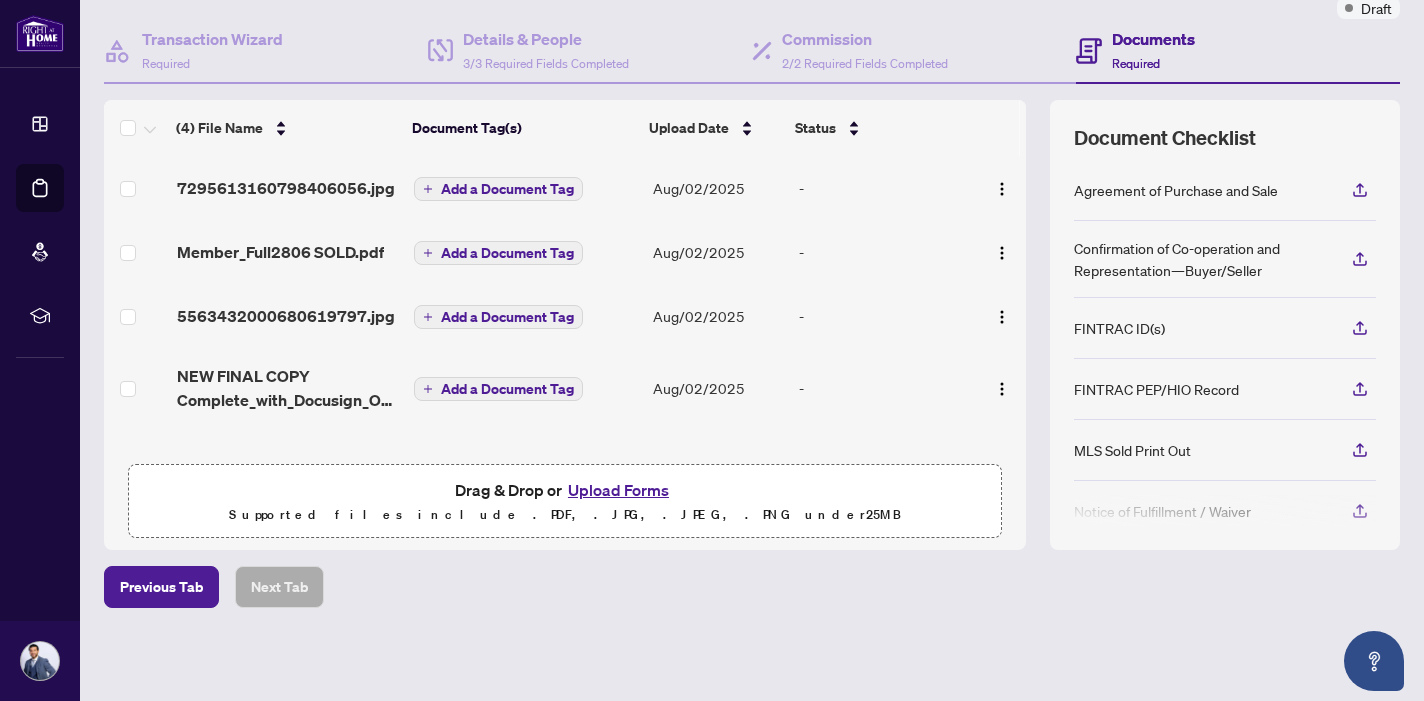 click on "Upload Forms" at bounding box center (618, 490) 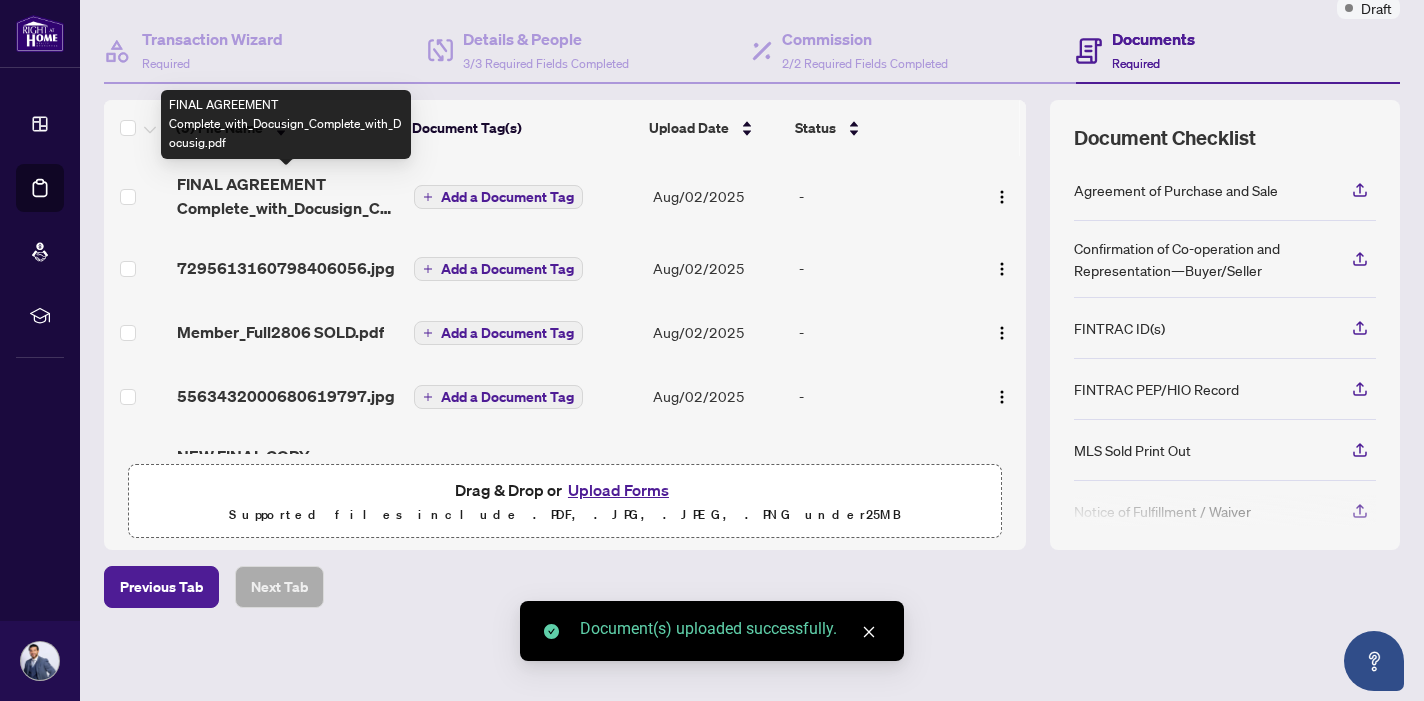 click on "FINAL AGREEMENT Complete_with_Docusign_Complete_with_Docusig.pdf" at bounding box center [287, 196] 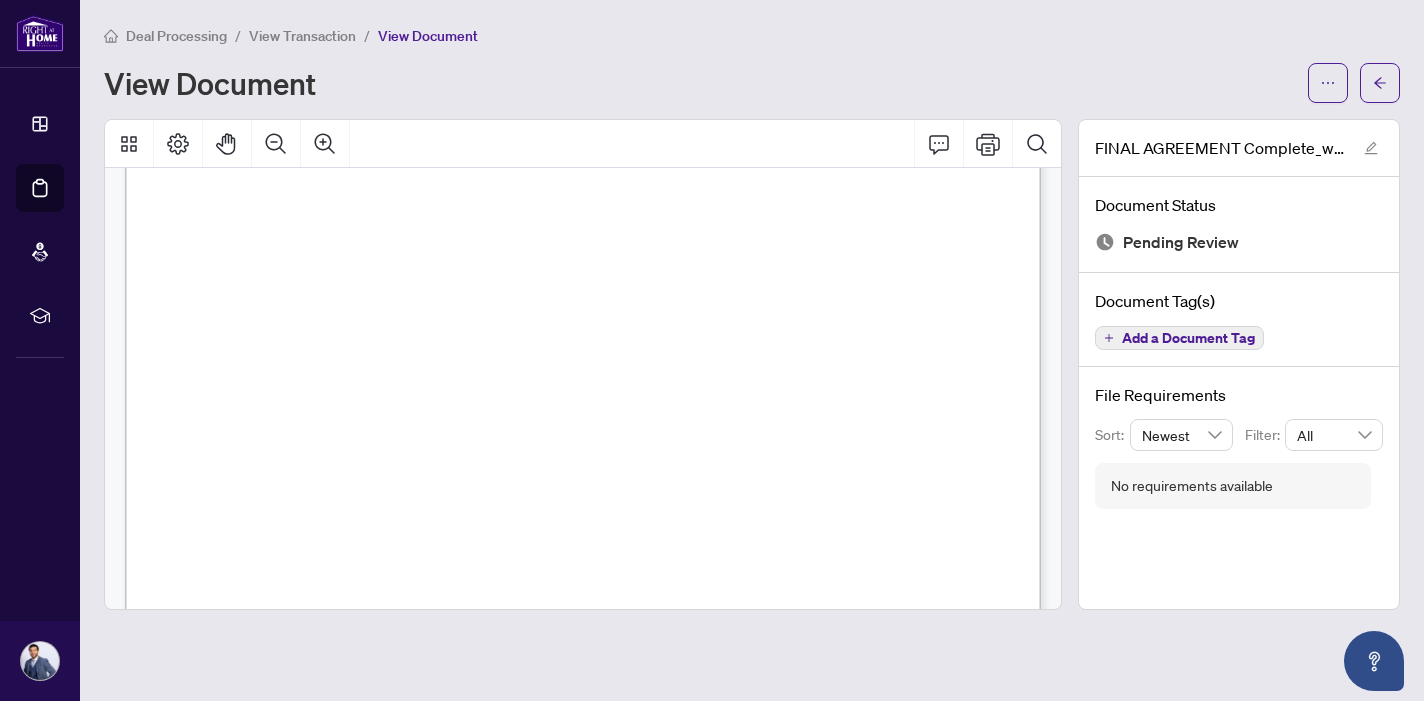 scroll, scrollTop: 21974, scrollLeft: 0, axis: vertical 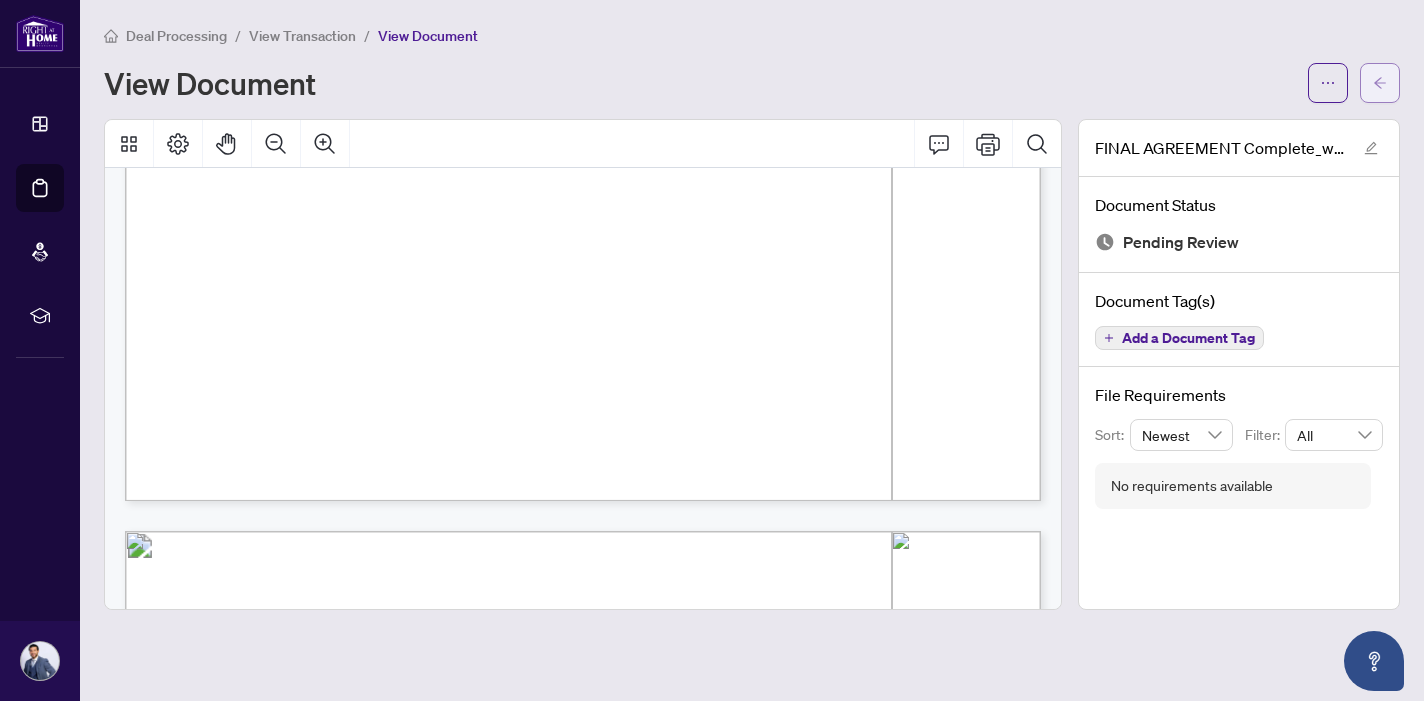 click 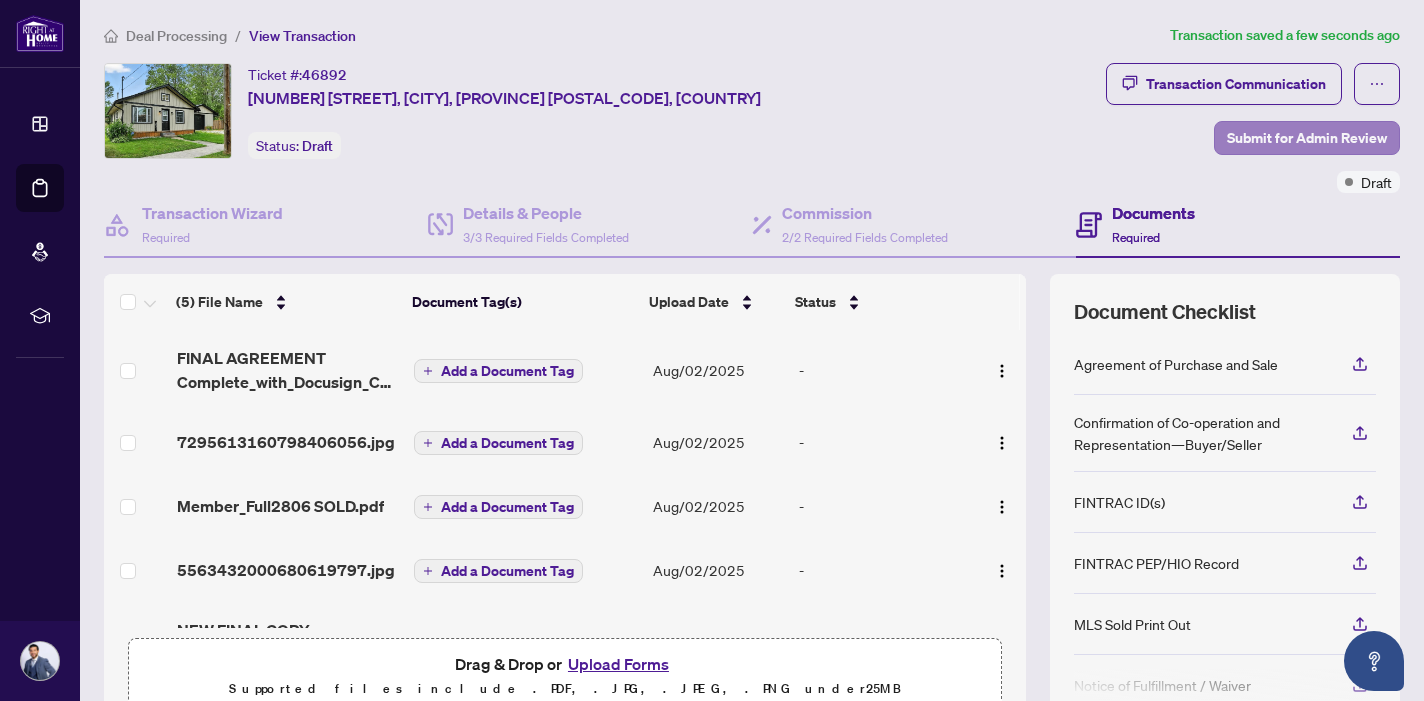 click on "Submit for Admin Review" at bounding box center (1307, 138) 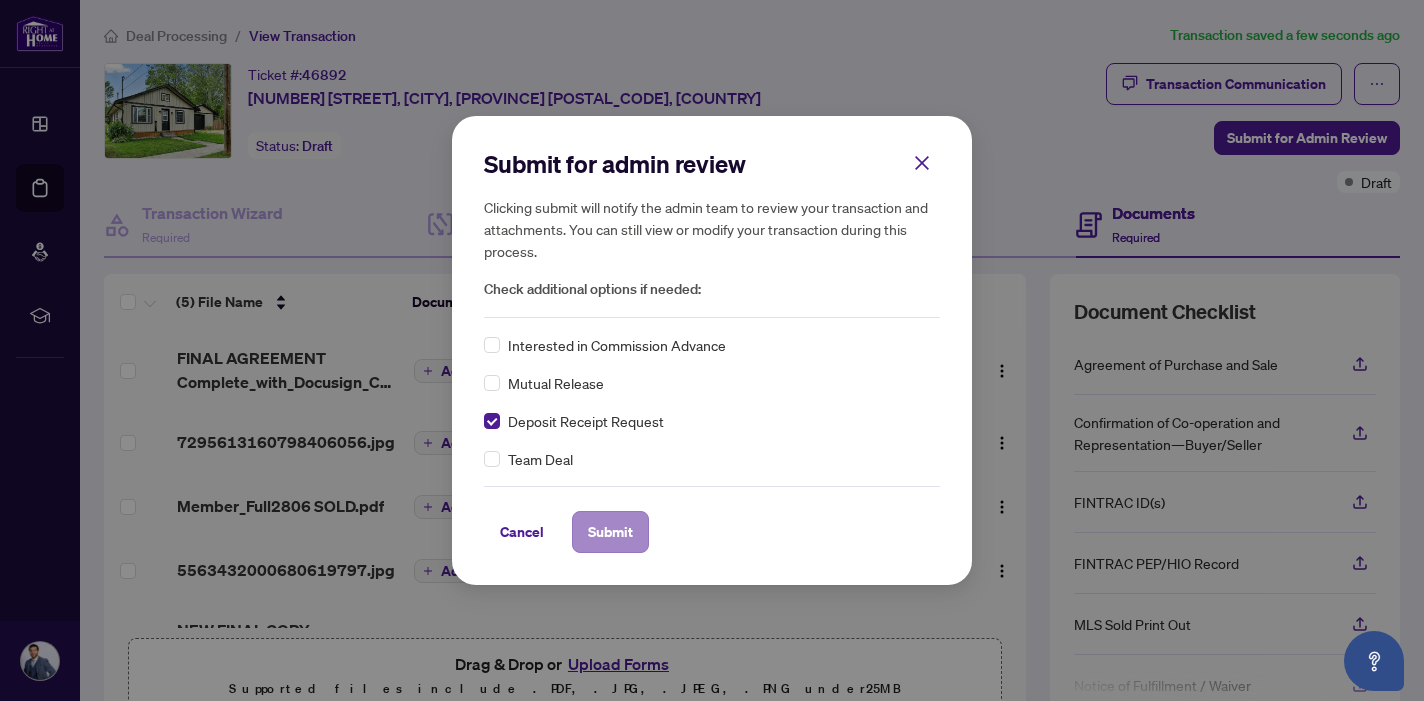 click on "Submit" at bounding box center (610, 532) 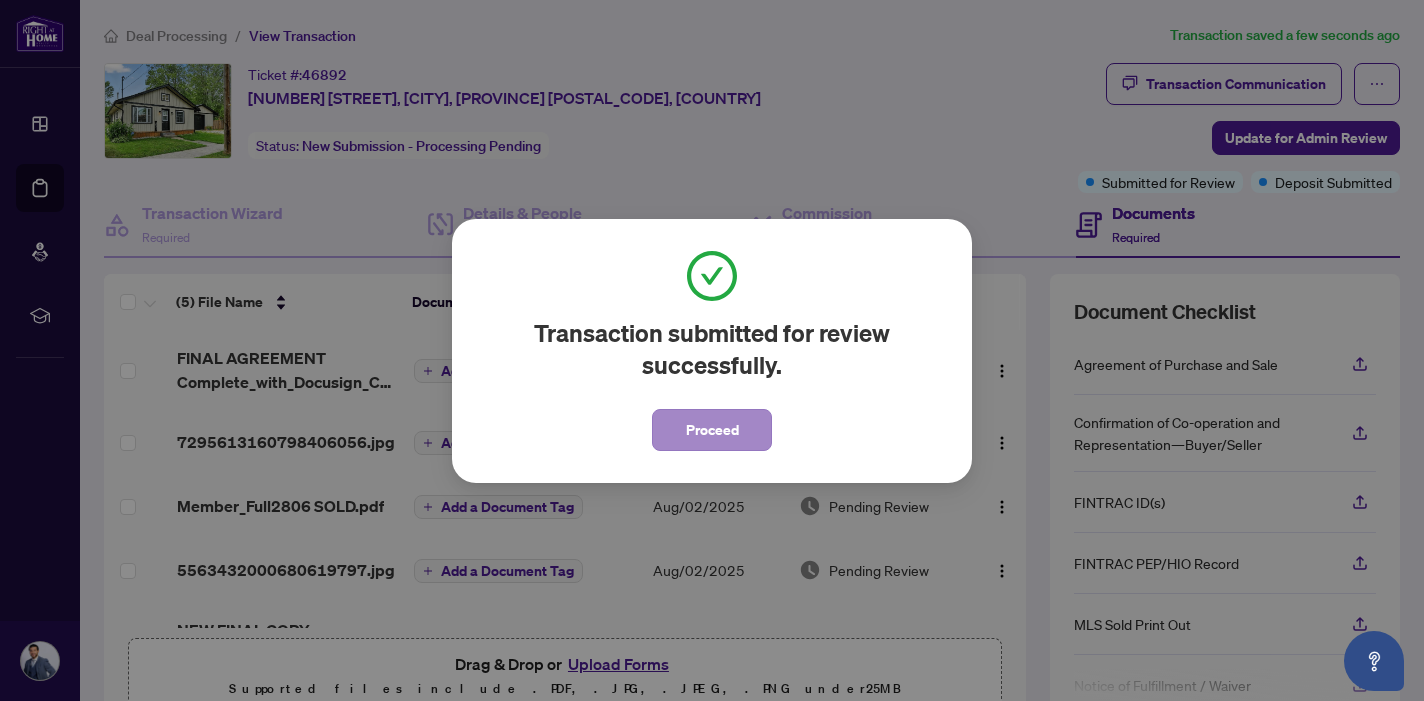 click on "Proceed" at bounding box center (712, 430) 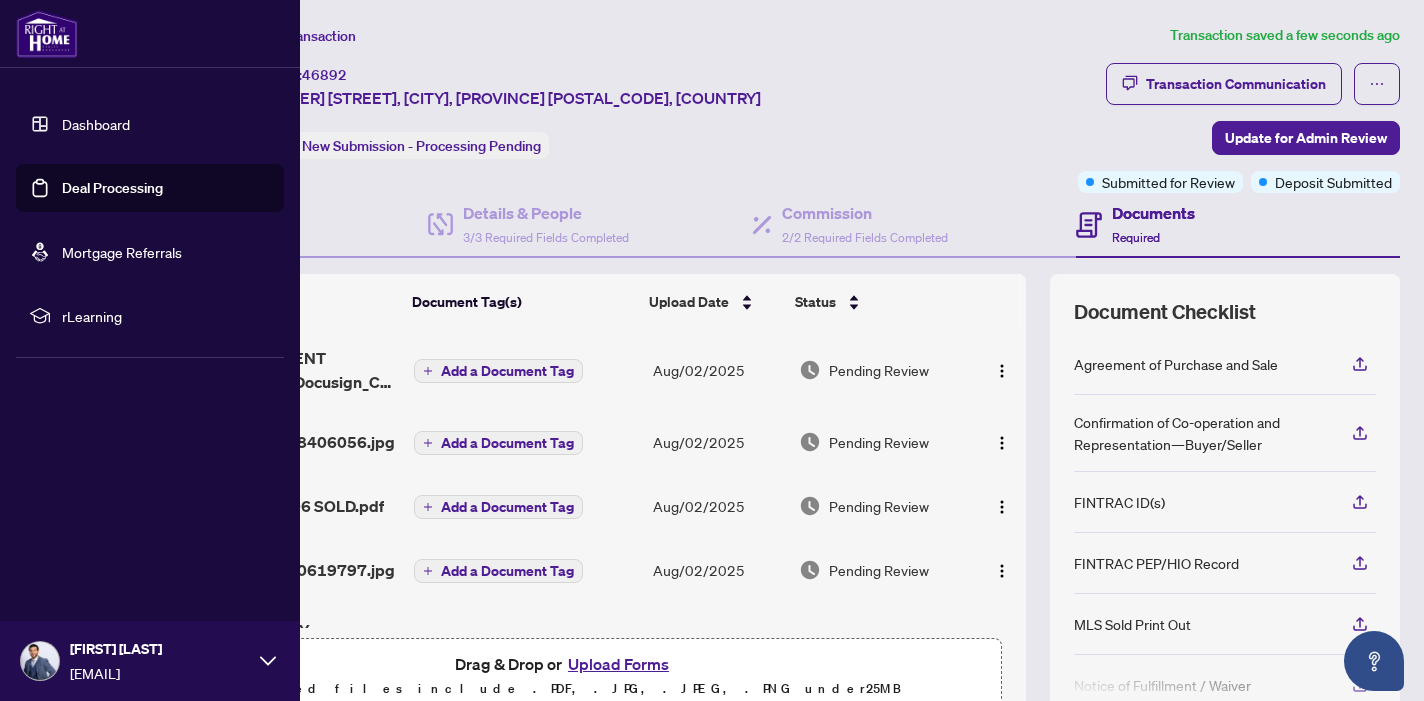 click on "Deal Processing" at bounding box center (112, 188) 